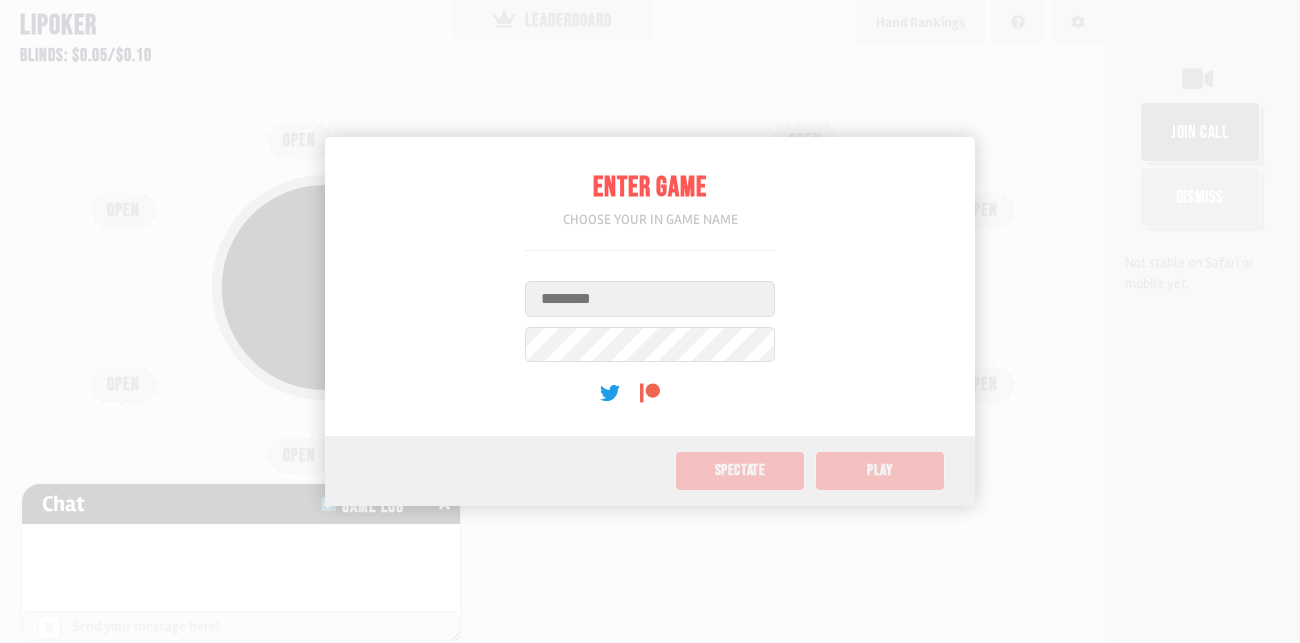 scroll, scrollTop: 0, scrollLeft: 0, axis: both 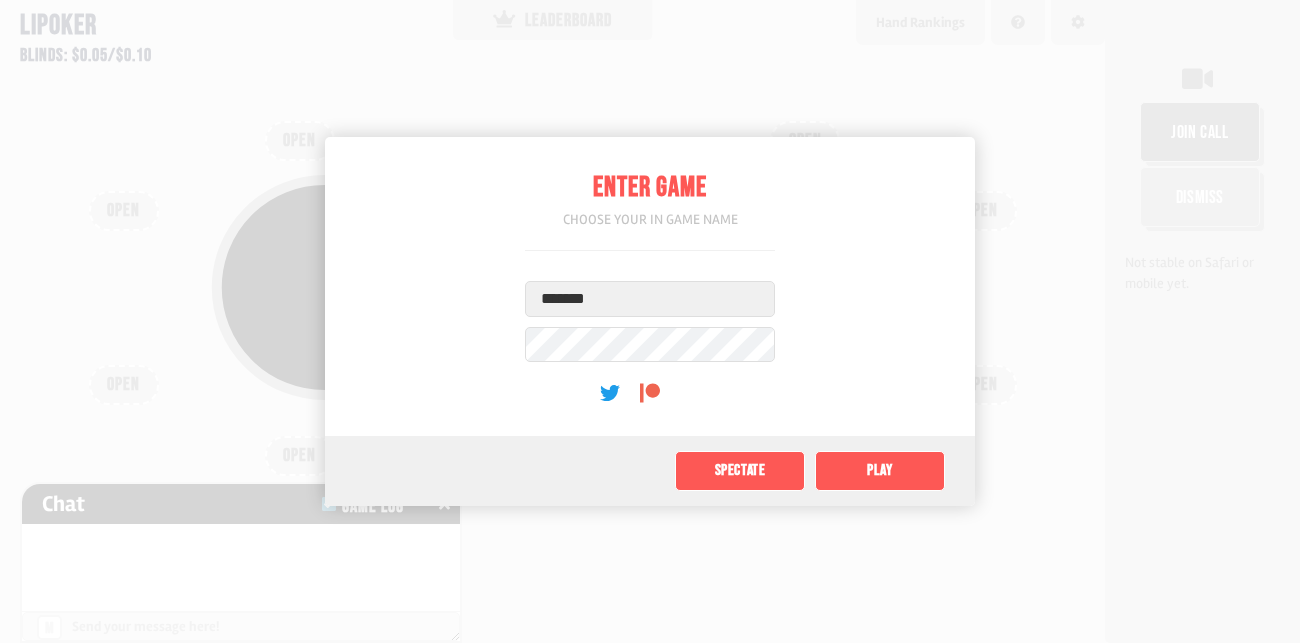 type on "*******" 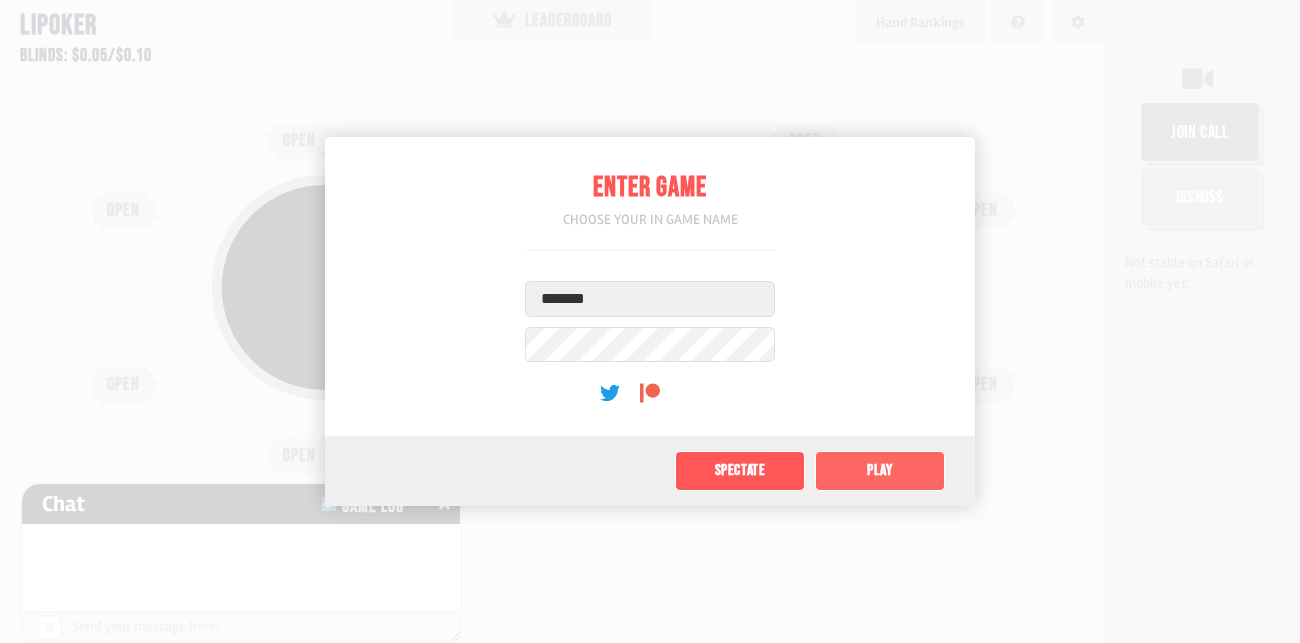 click on "Play" 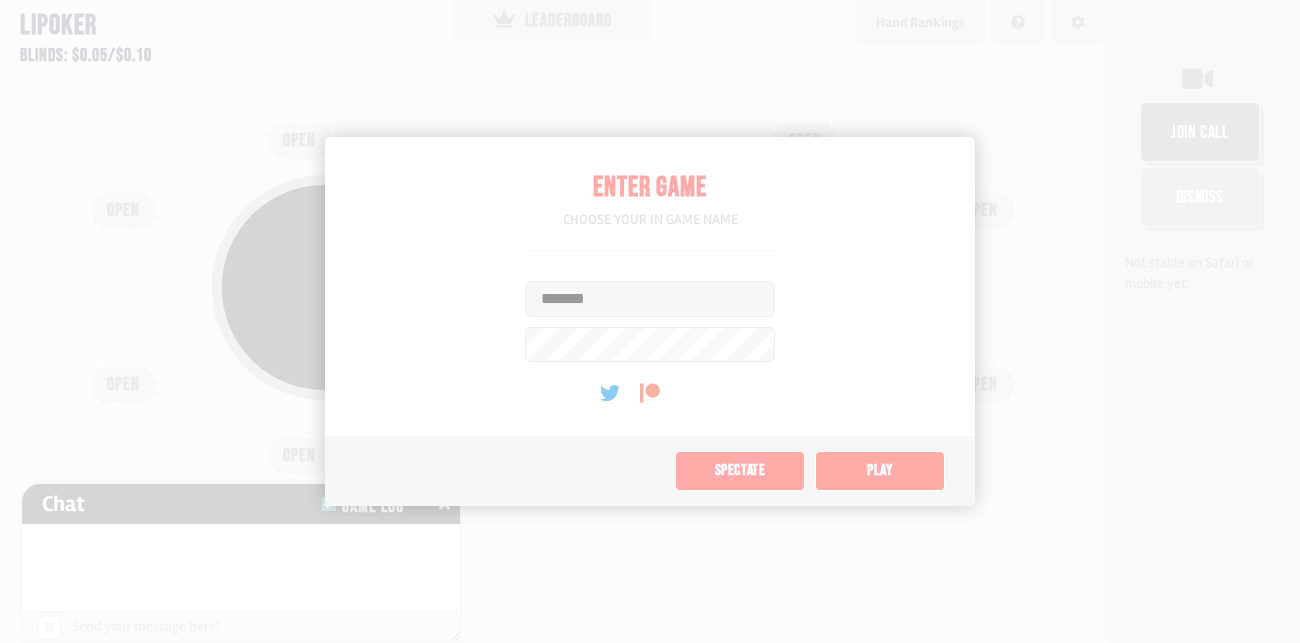 type on "**" 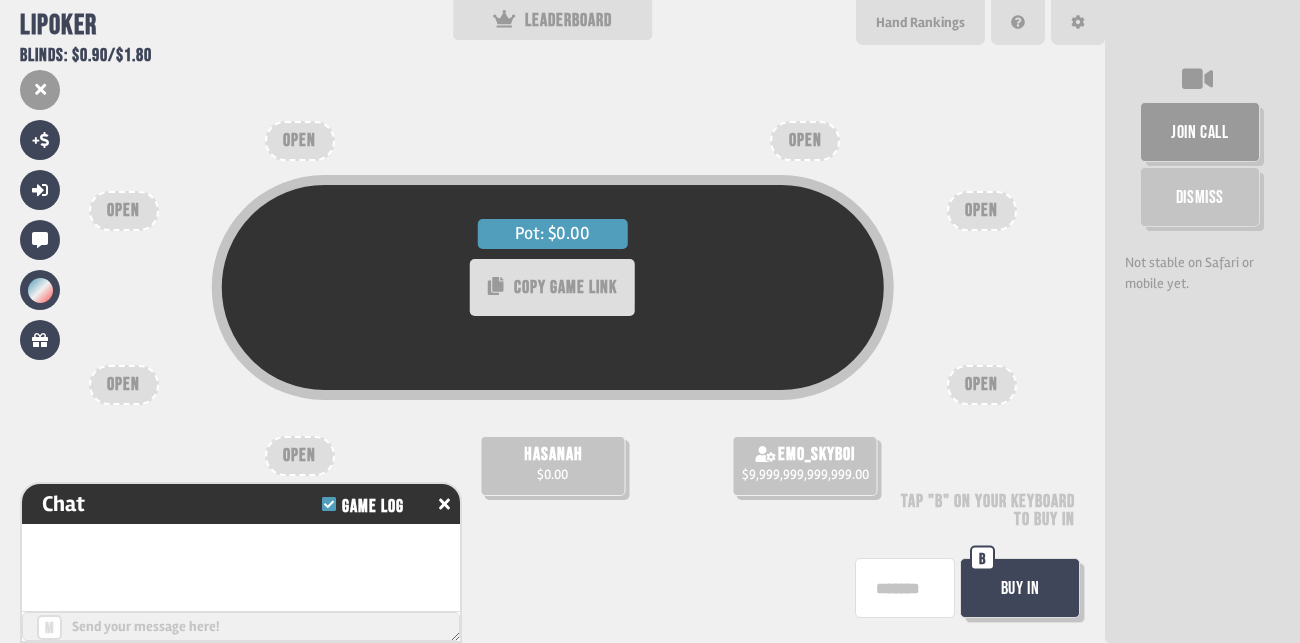 scroll, scrollTop: 67, scrollLeft: 0, axis: vertical 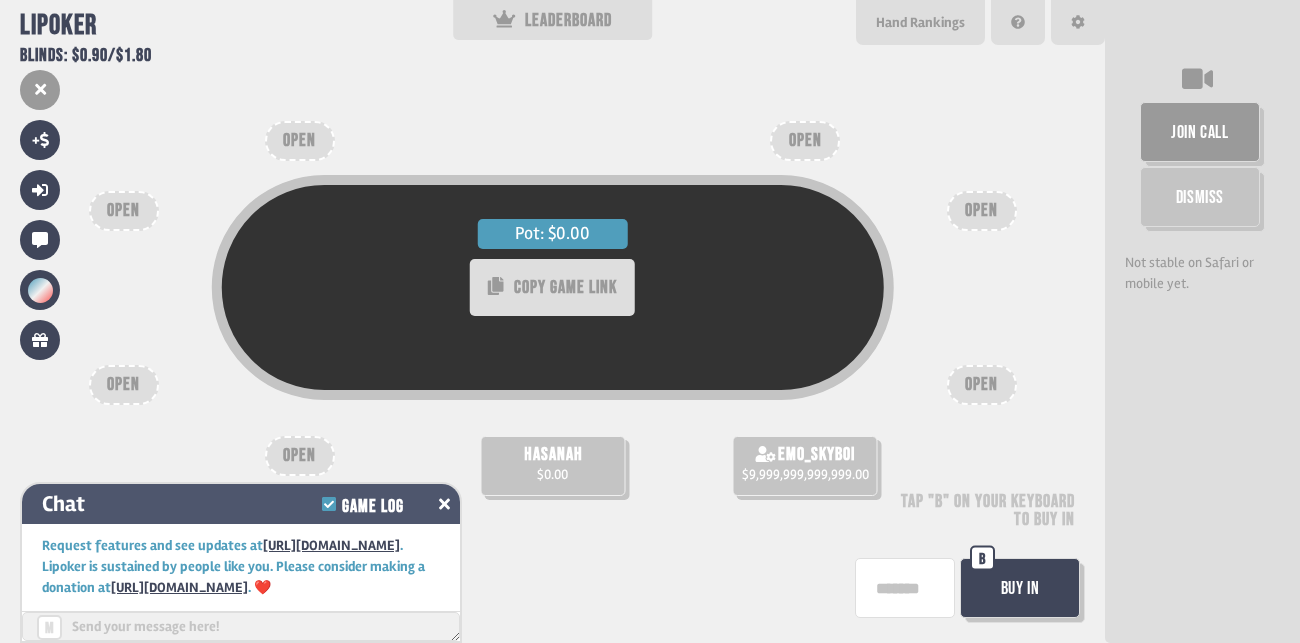 click 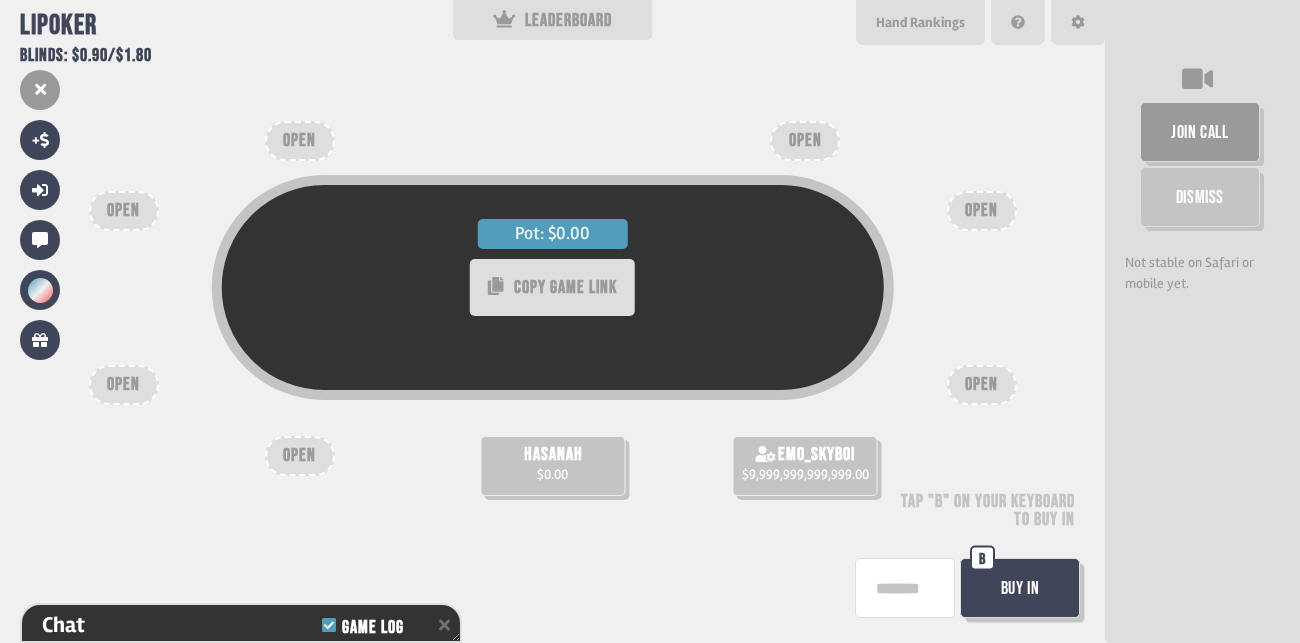 click on "Buy In" at bounding box center [1020, 588] 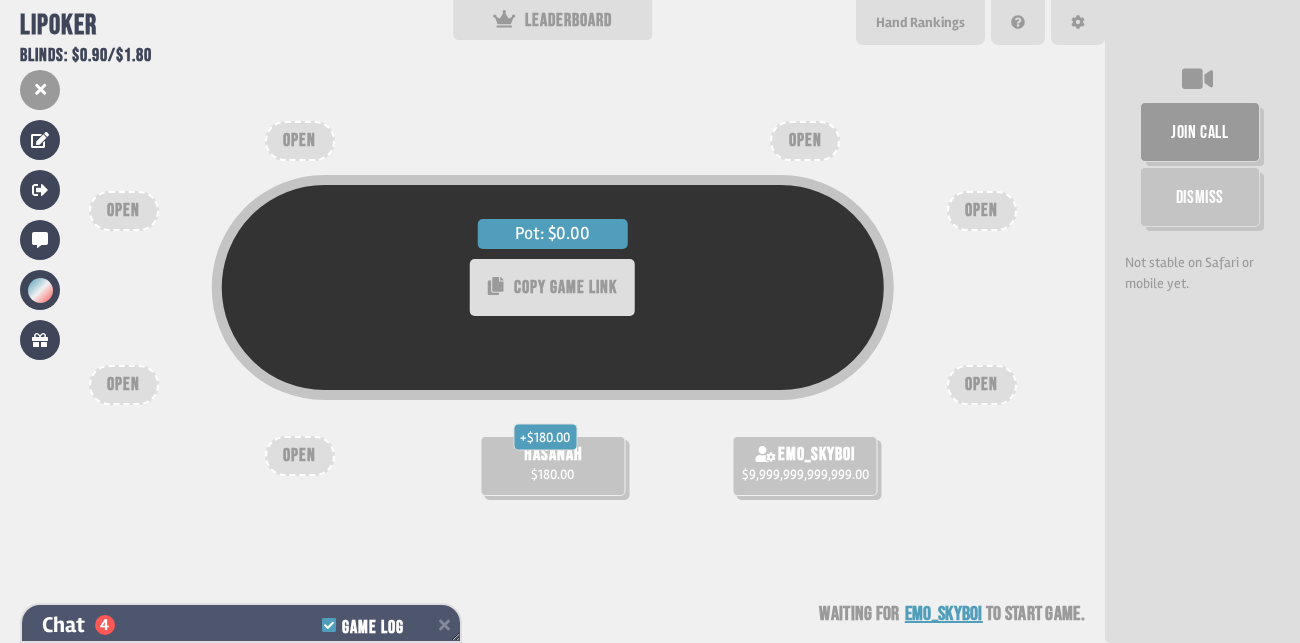 click on "Chat   4 Game Log" at bounding box center (241, 625) 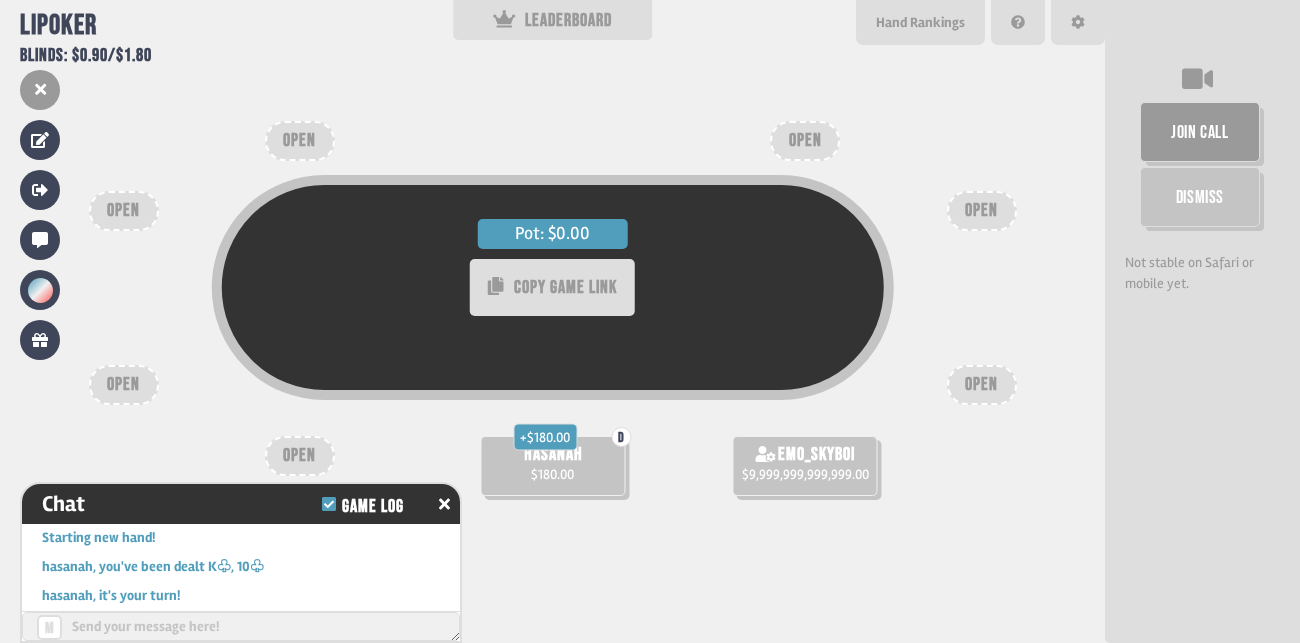 scroll, scrollTop: 271, scrollLeft: 0, axis: vertical 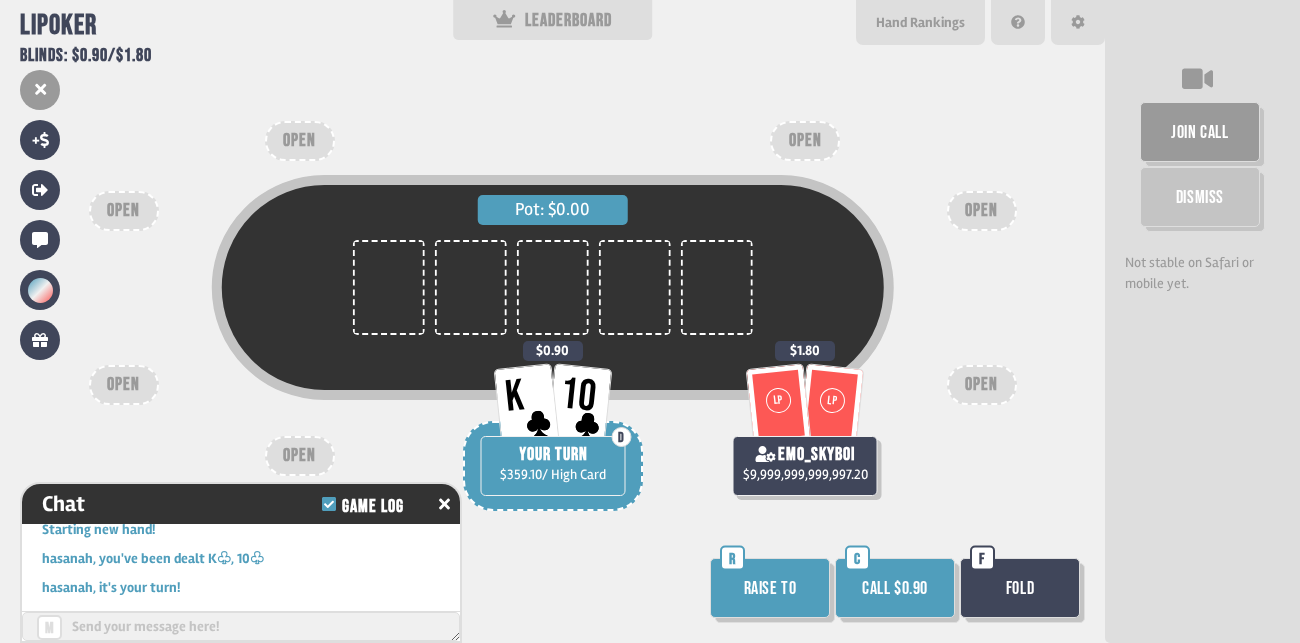 click at bounding box center (389, 287) 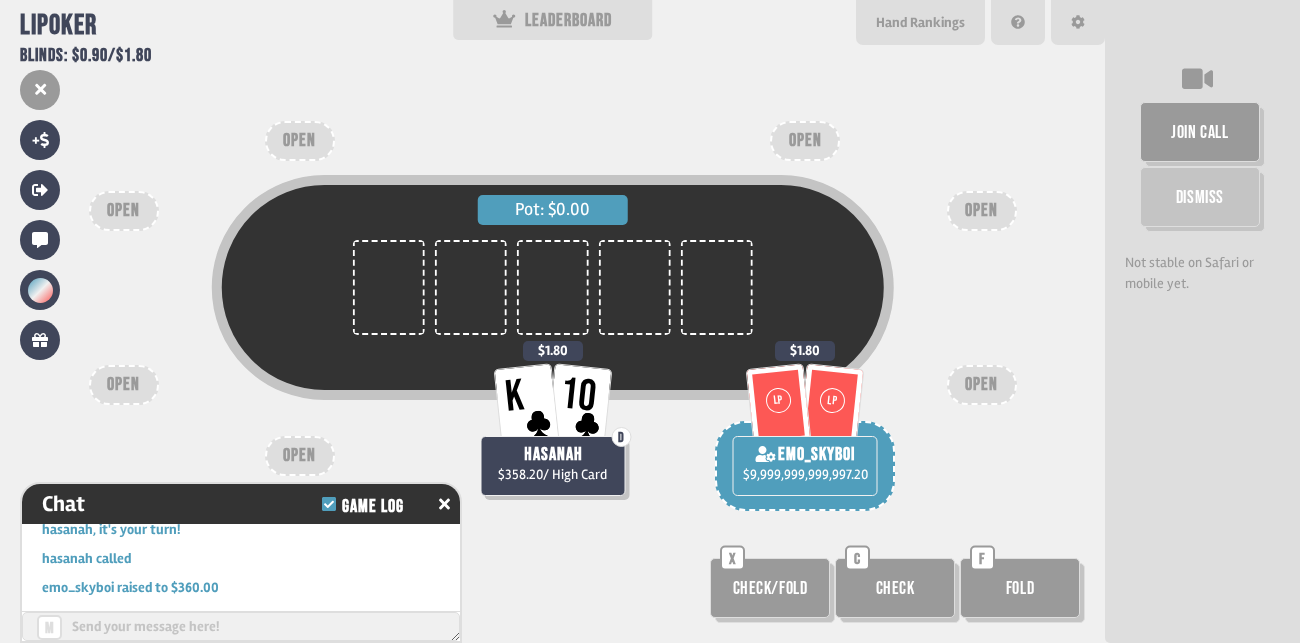 scroll, scrollTop: 328, scrollLeft: 0, axis: vertical 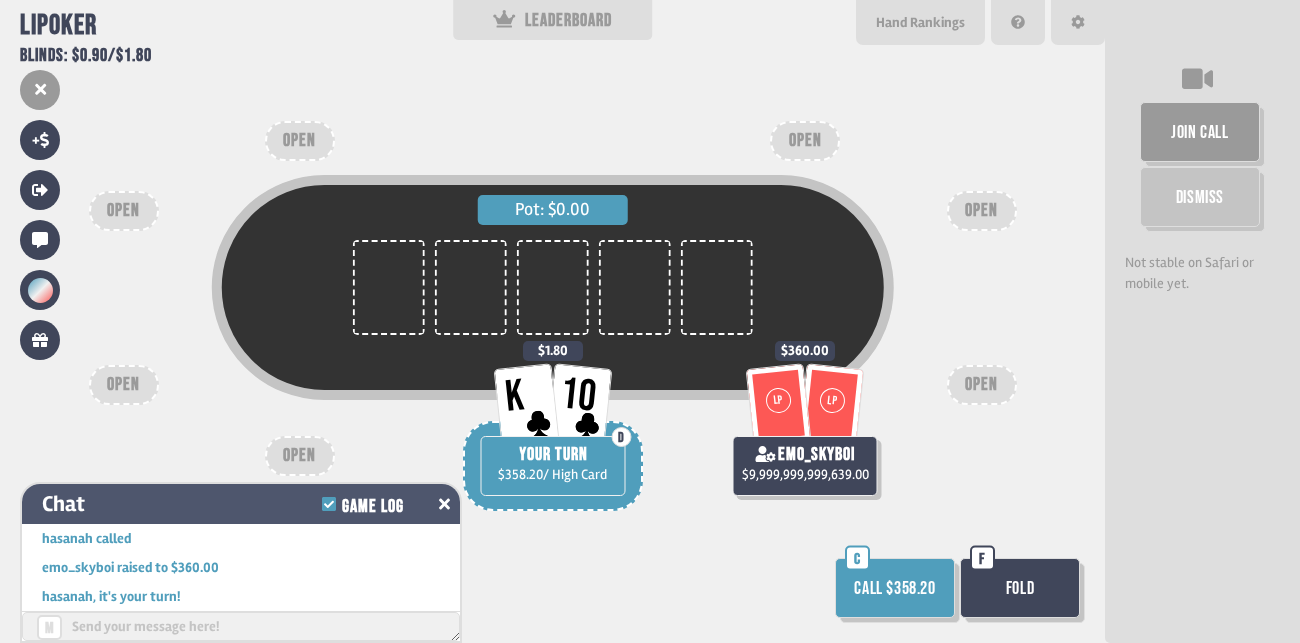 click 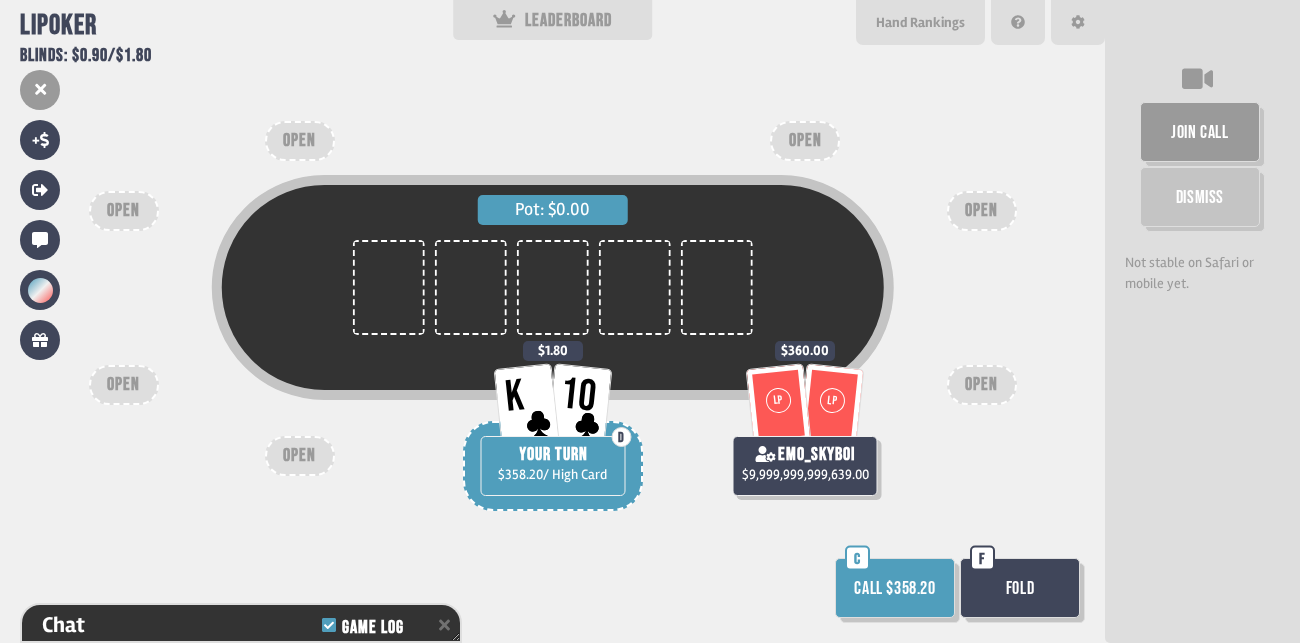 click on "Call $358.20" at bounding box center (895, 588) 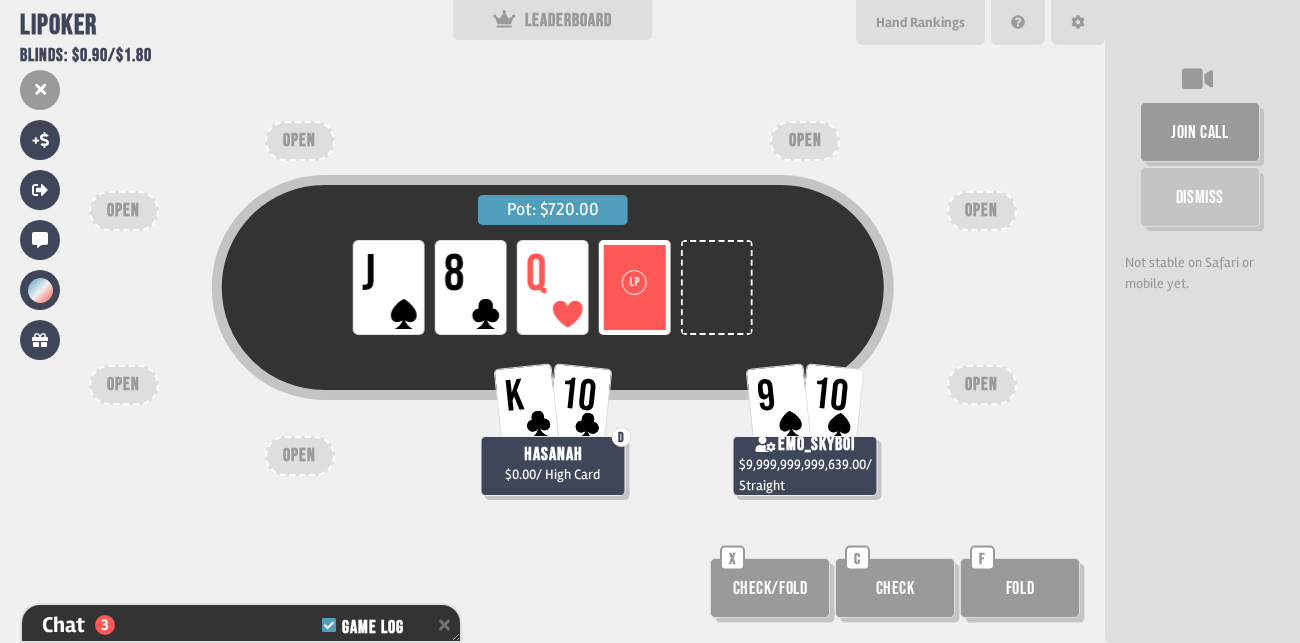 click on "Pot: $720.00   LP J LP 8 LP Q LP Q K 10 D hasanah $0.00   / High Card 9 10 emo_skyboi $9,999,999,999,639.00   / Straight OPEN OPEN OPEN OPEN OPEN OPEN OPEN Check/Fold X Check C Fold F" at bounding box center (552, 321) 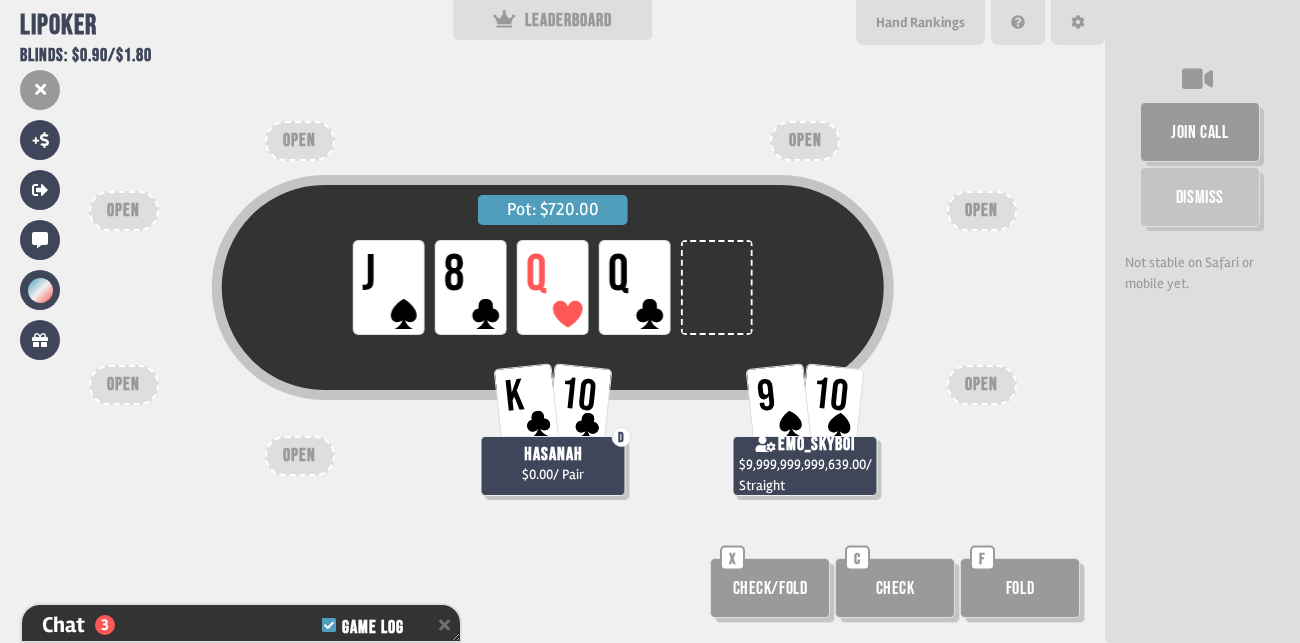 click 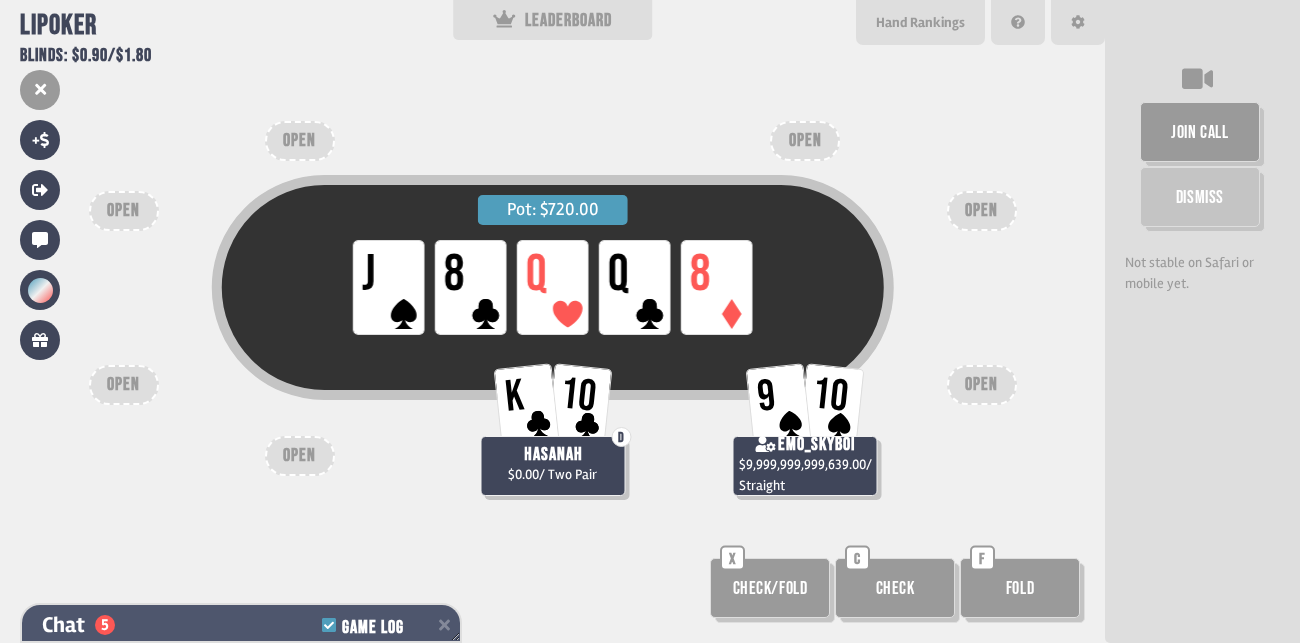 click on "Chat   5 Game Log" at bounding box center (241, 625) 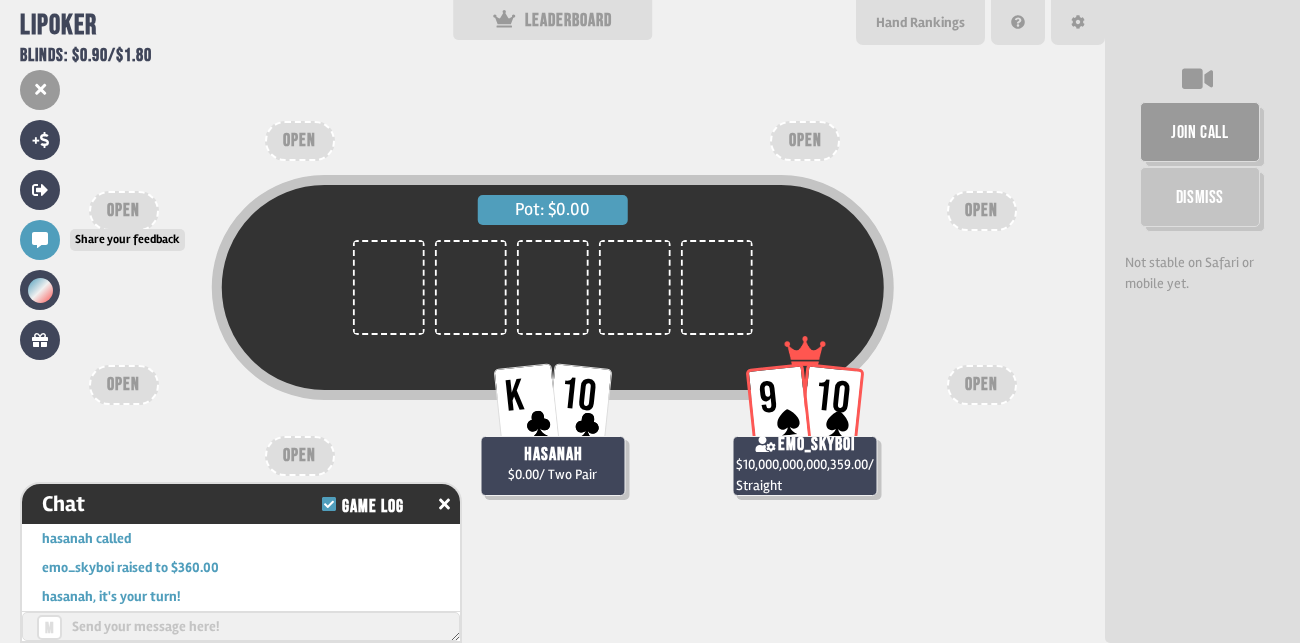 scroll, scrollTop: 99, scrollLeft: 0, axis: vertical 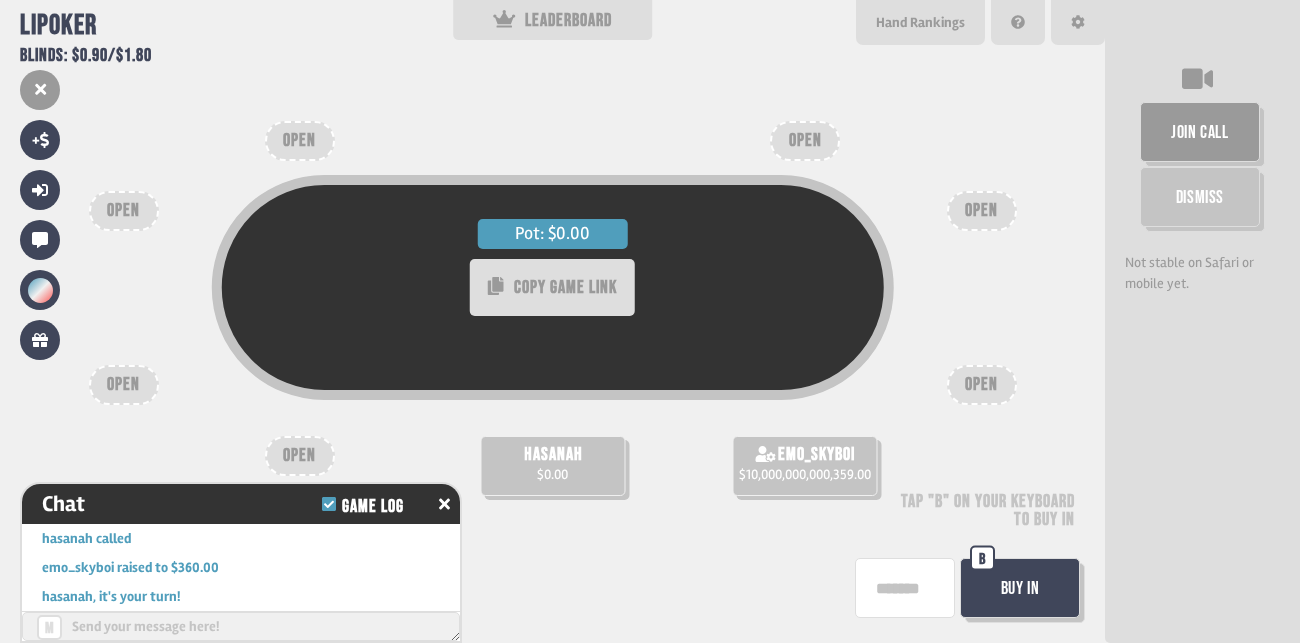 click on "*" at bounding box center (905, 588) 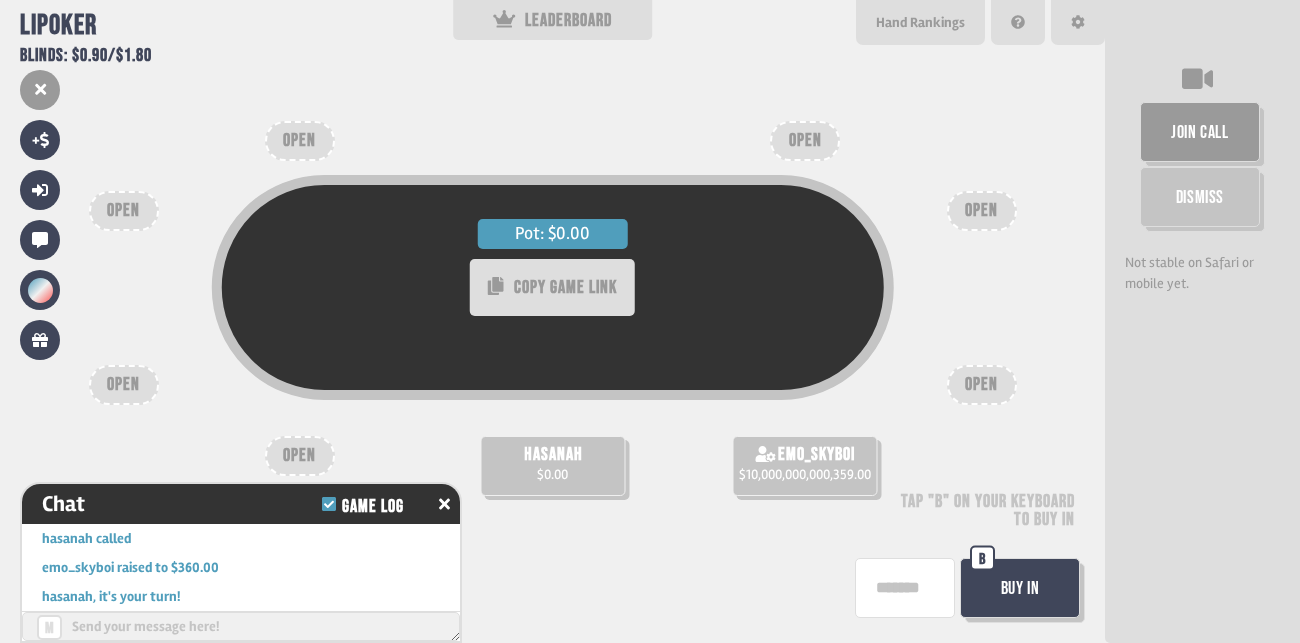 type on "*******" 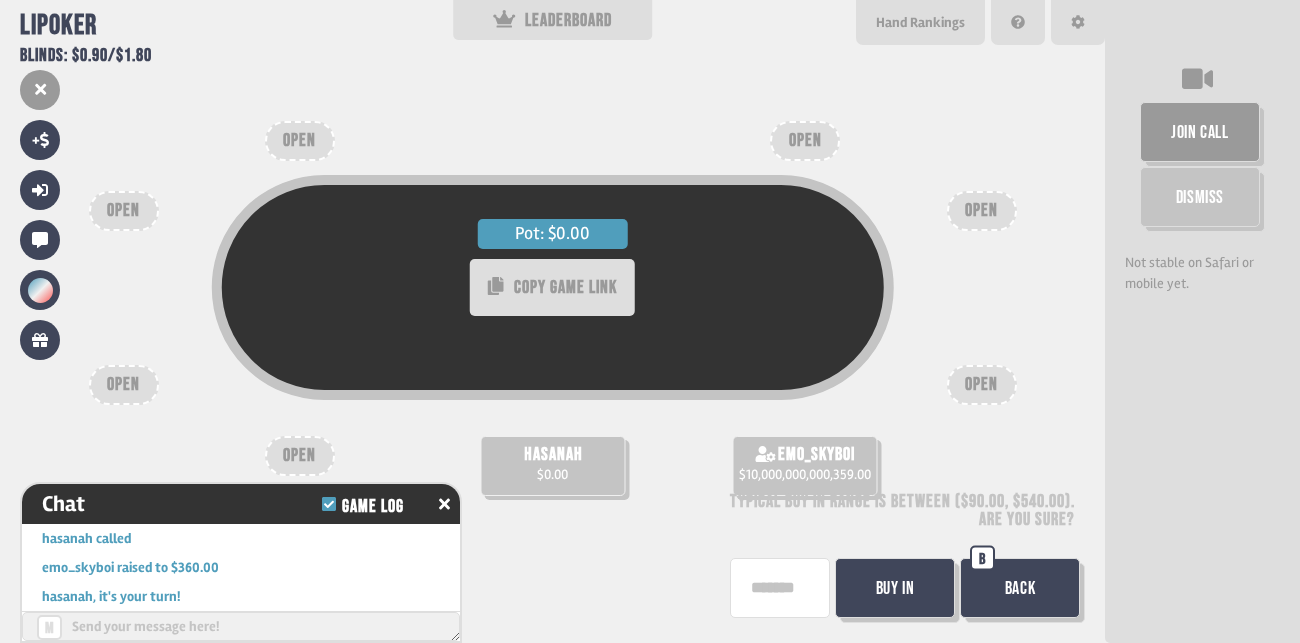 click on "Buy In" at bounding box center [895, 588] 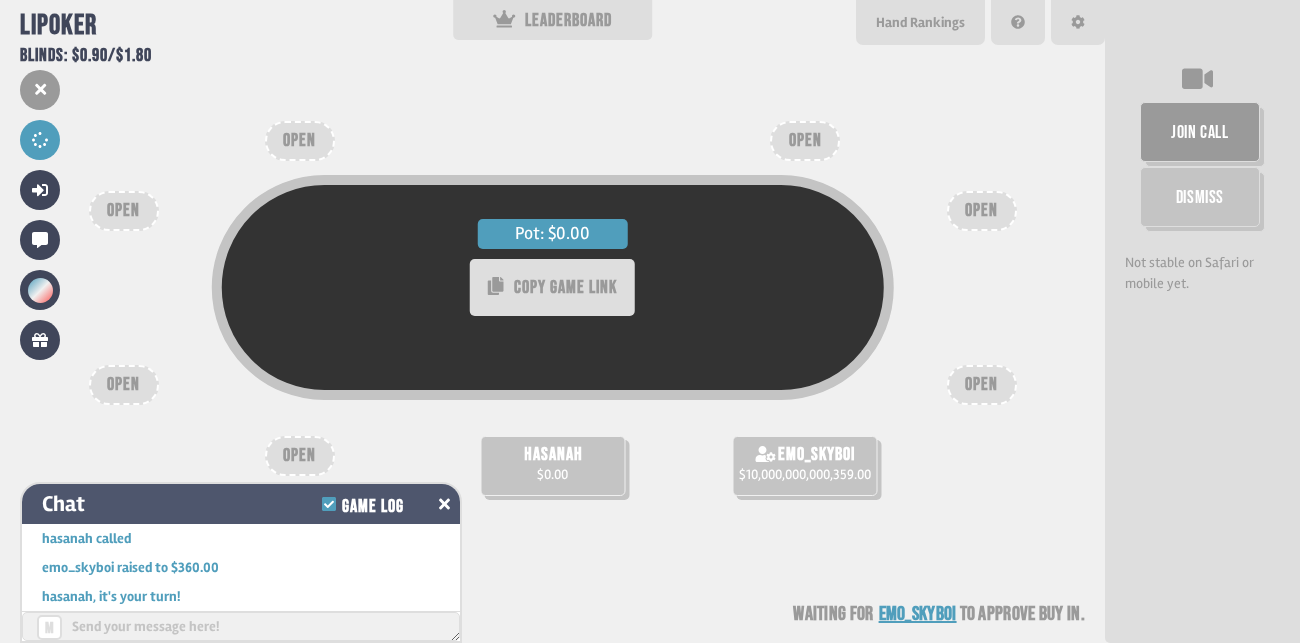 click 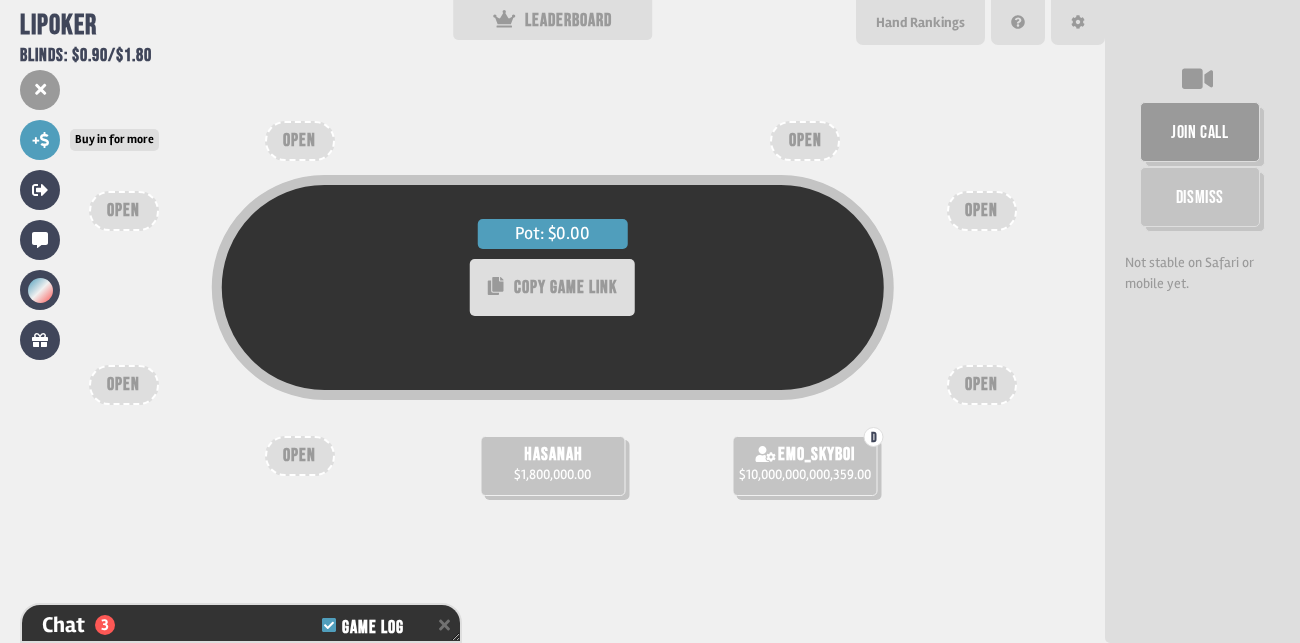 scroll, scrollTop: 98, scrollLeft: 0, axis: vertical 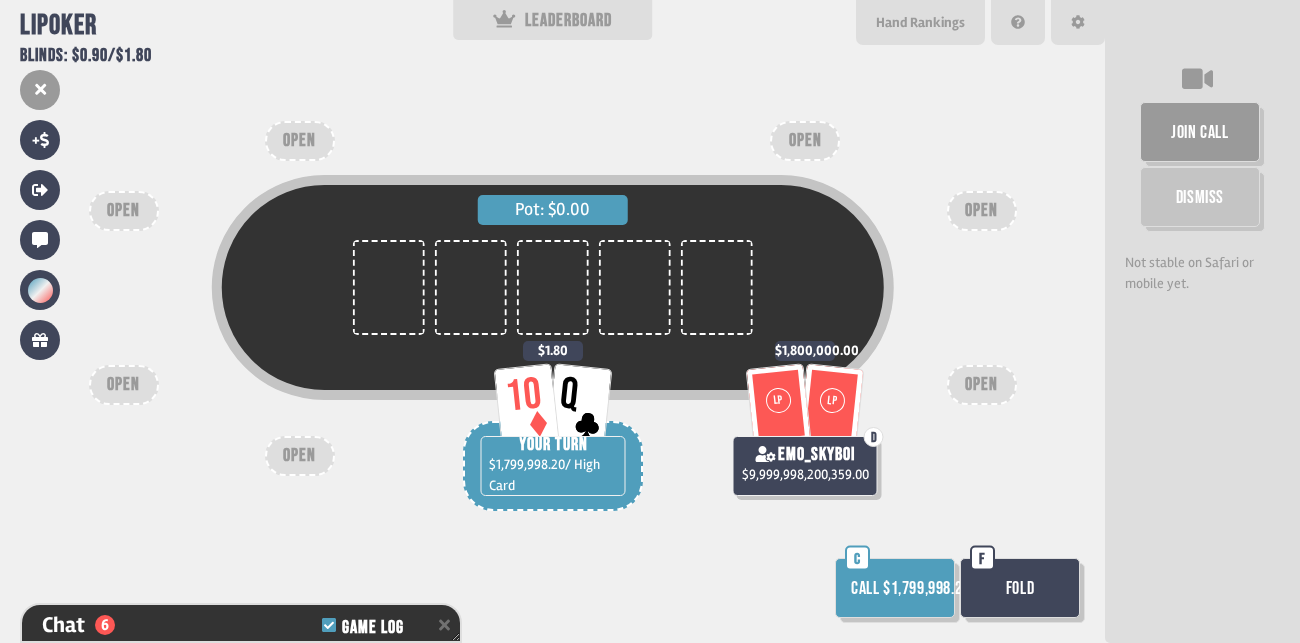 click on "Fold" at bounding box center [1020, 588] 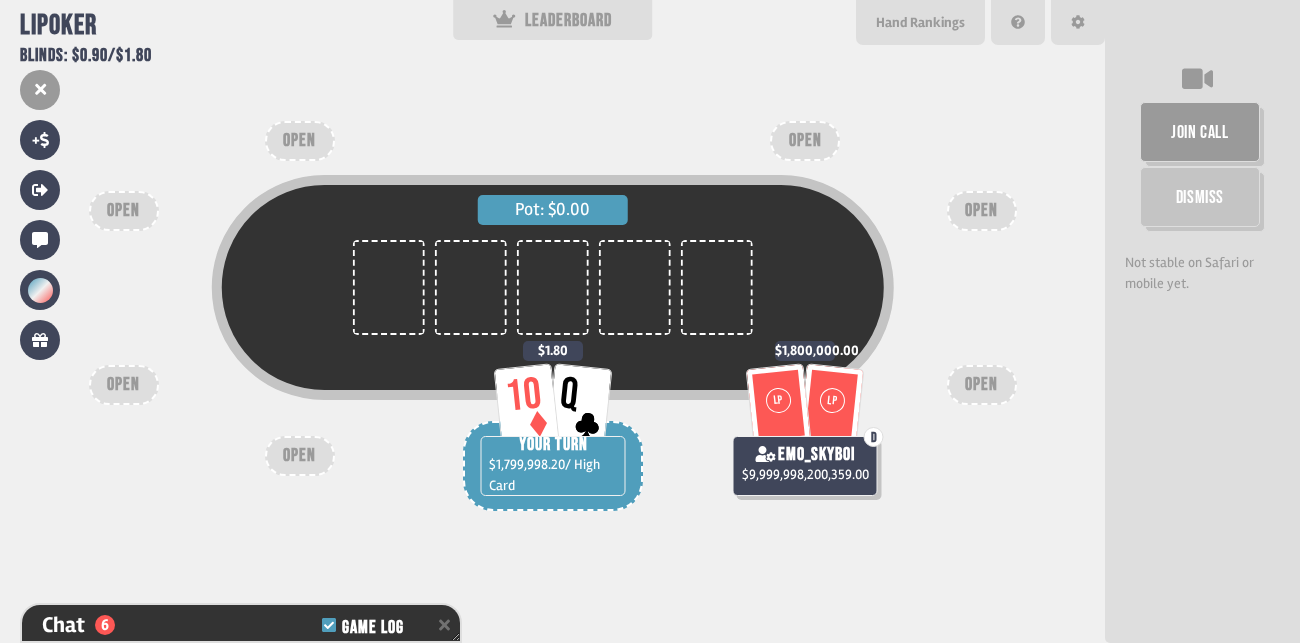 click on "Pot: $0.00   10 Q YOUR TURN $1,799,998.20   / High Card $1.80  LP LP D emo_skyboi $9,999,998,200,359.00  $1,800,000.00  OPEN OPEN OPEN OPEN OPEN OPEN OPEN" at bounding box center [552, 321] 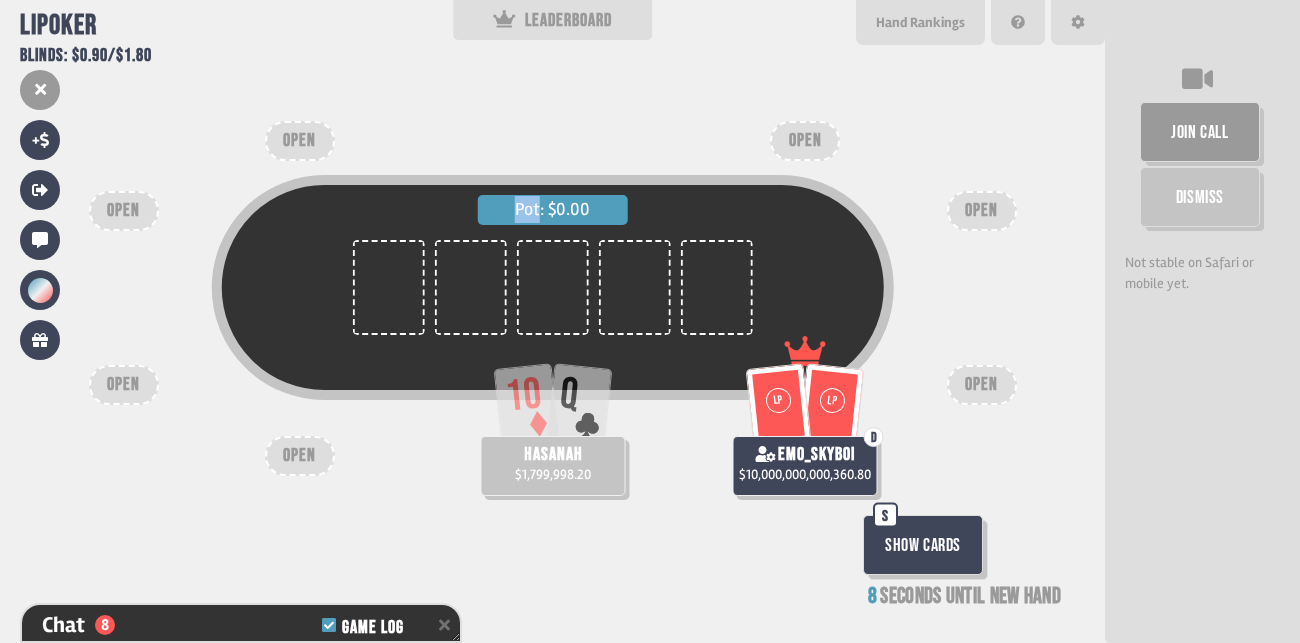 scroll, scrollTop: 99, scrollLeft: 0, axis: vertical 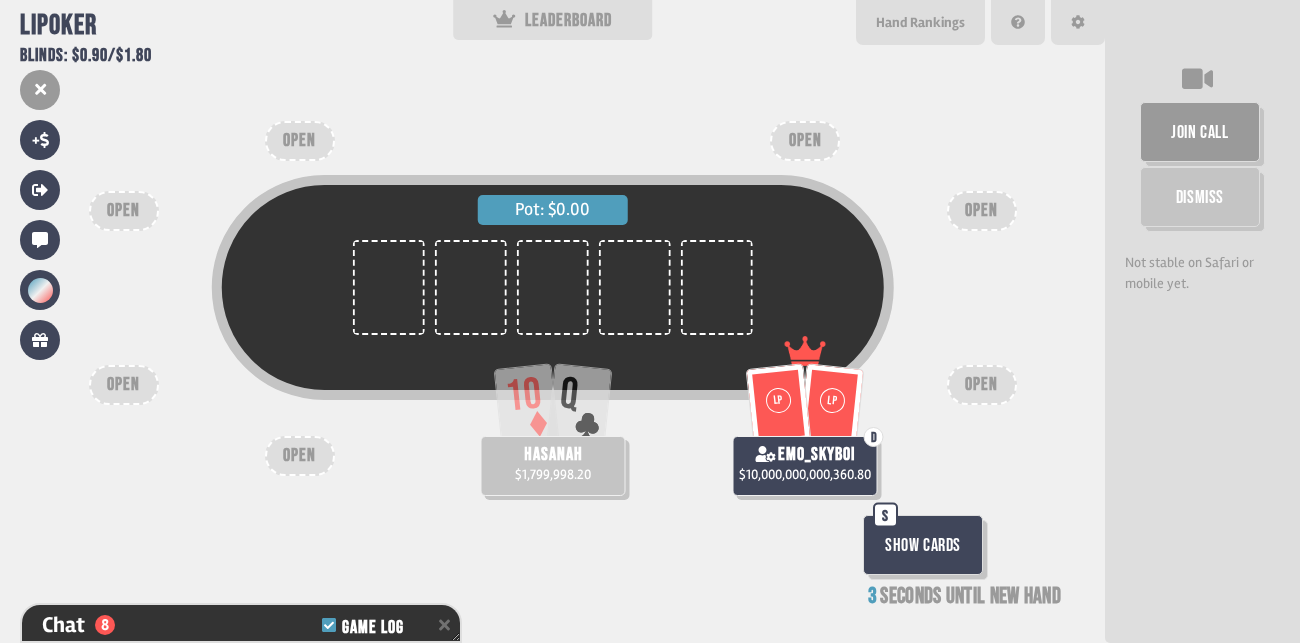 click at bounding box center [635, 287] 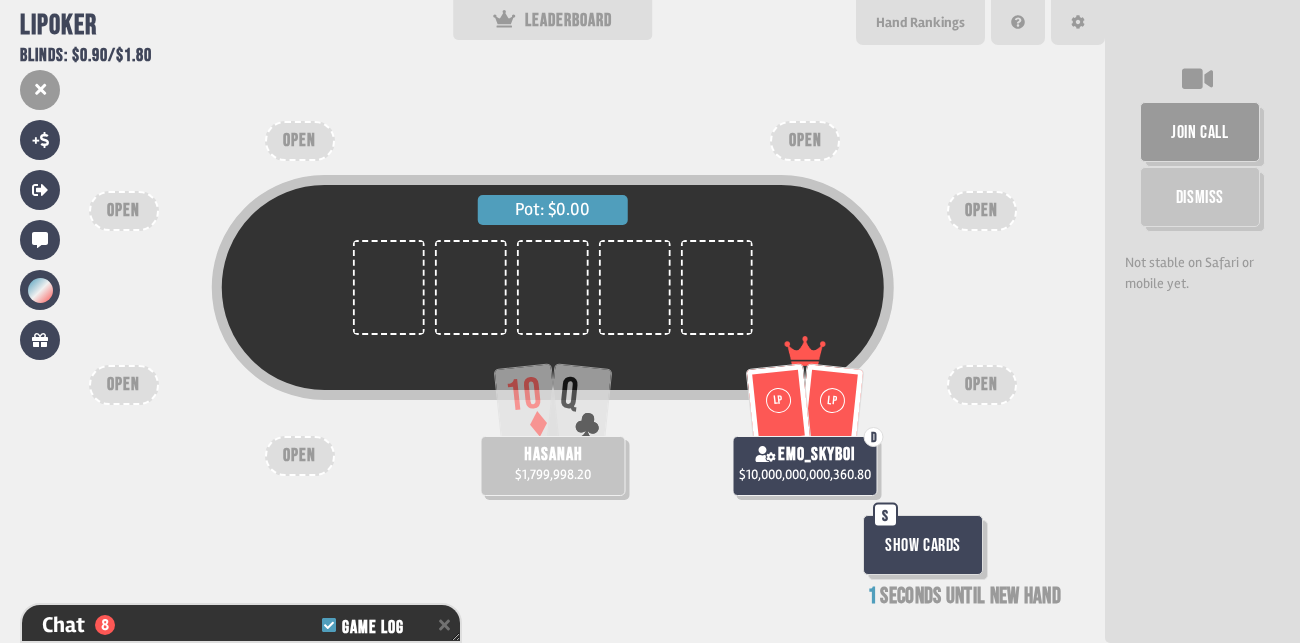 click on "Show Cards" at bounding box center (923, 545) 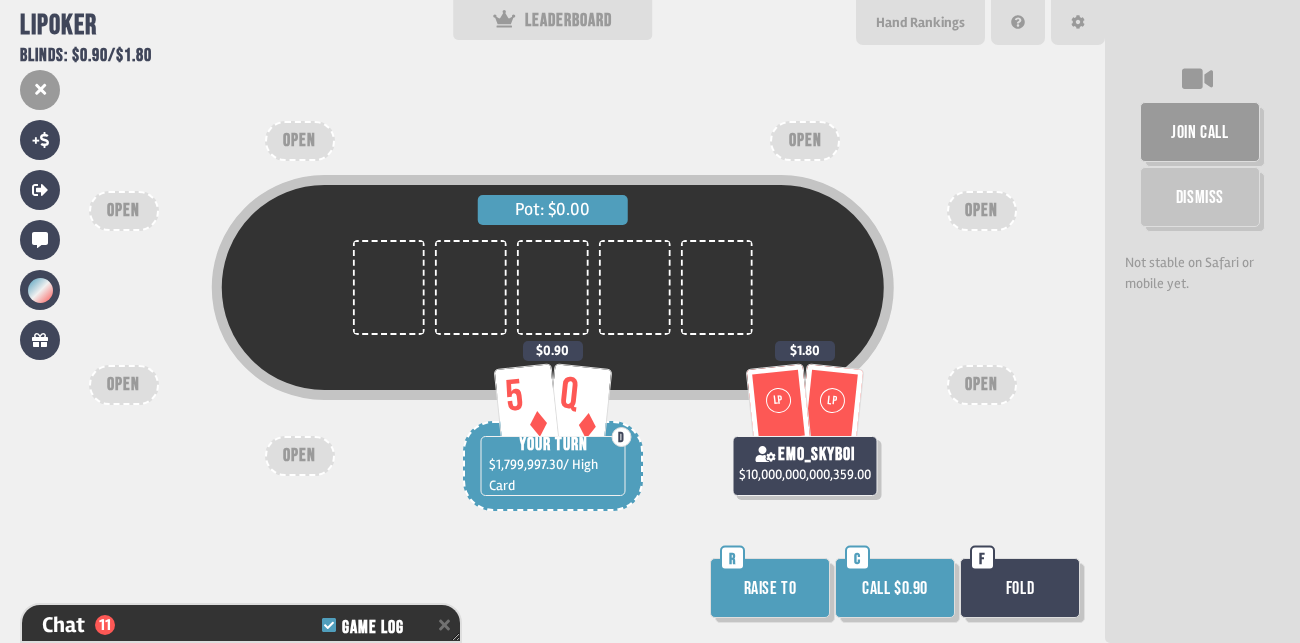 scroll, scrollTop: 98, scrollLeft: 0, axis: vertical 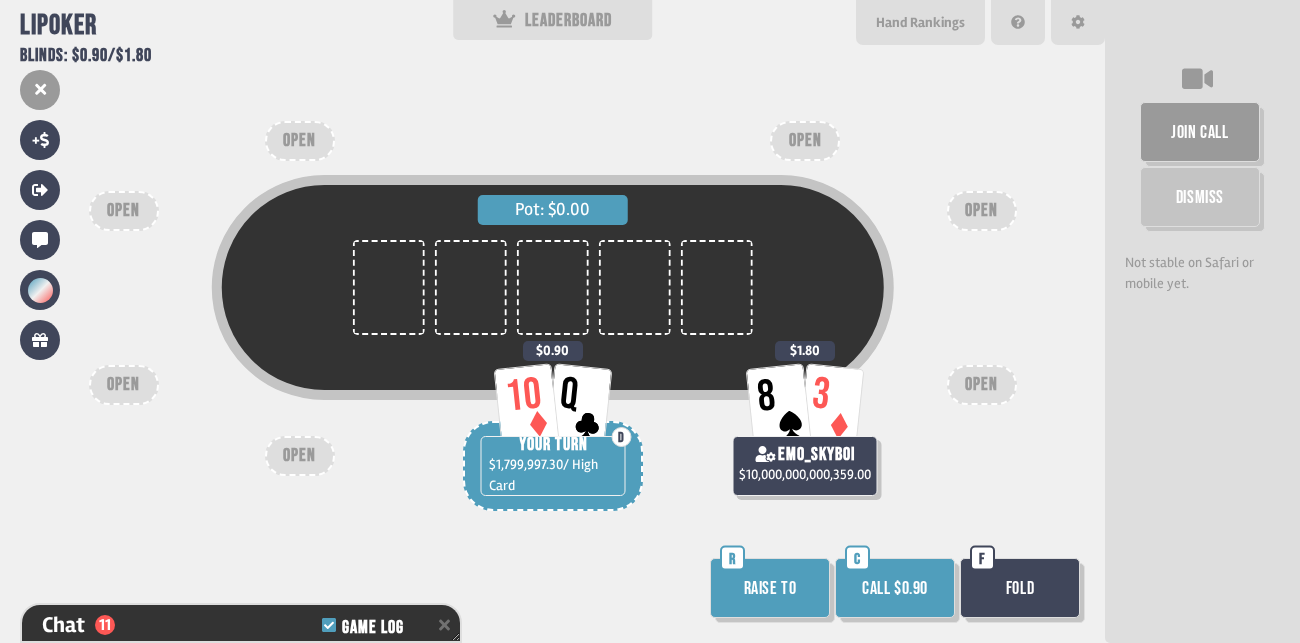 click on "Call $0.90" at bounding box center [895, 588] 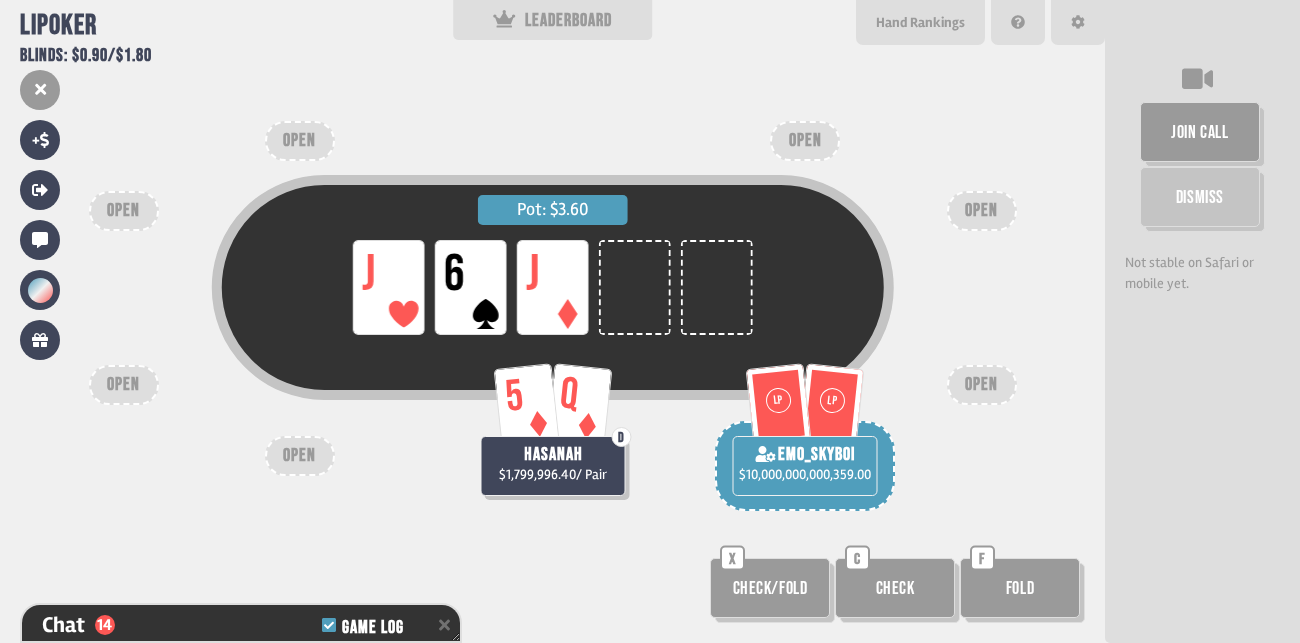 click on "Check" at bounding box center [895, 588] 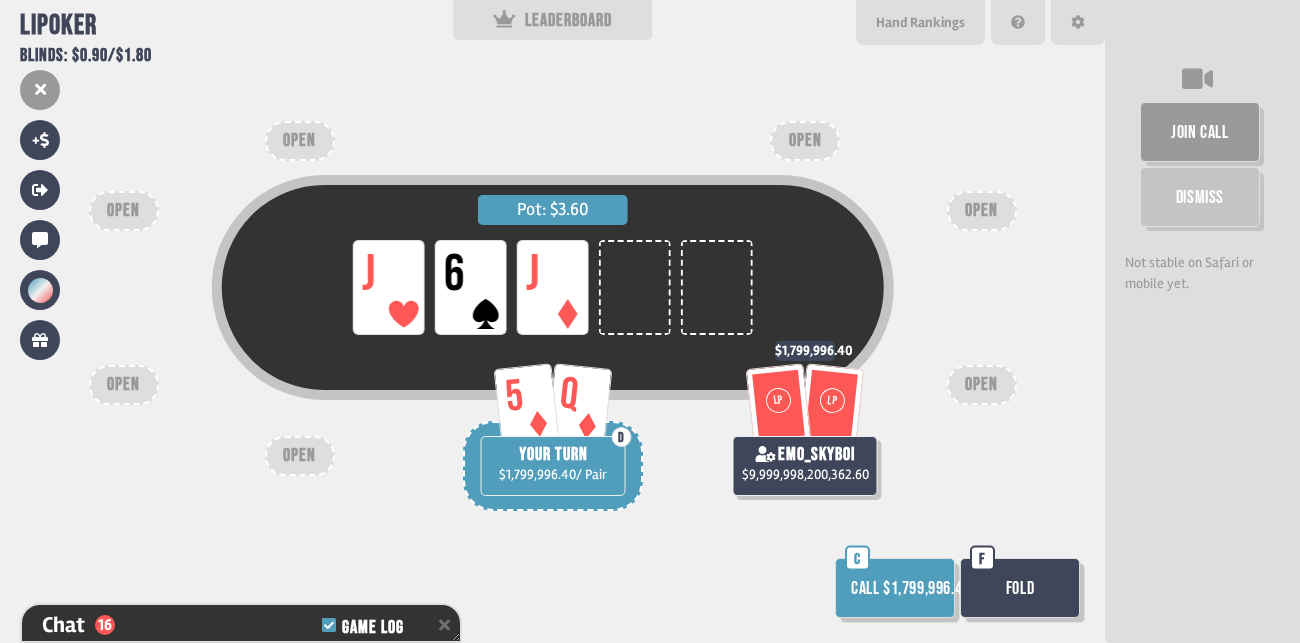 click on "Call $1,799,996.40" at bounding box center (895, 588) 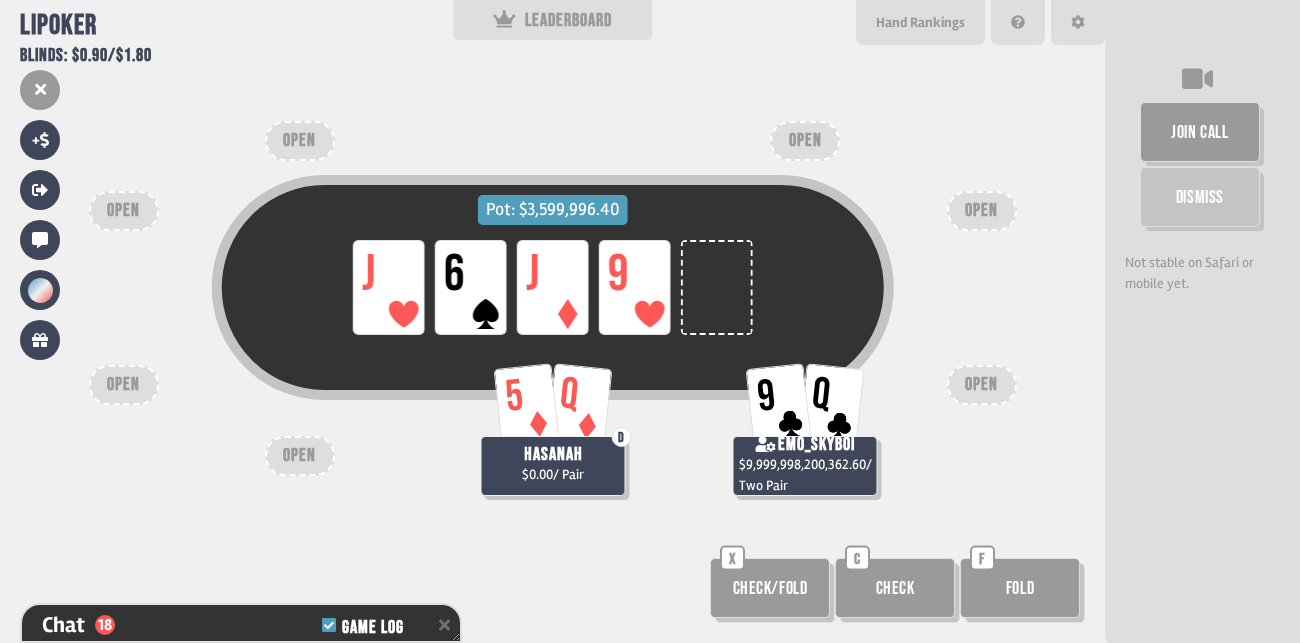 click on "Check" at bounding box center (895, 588) 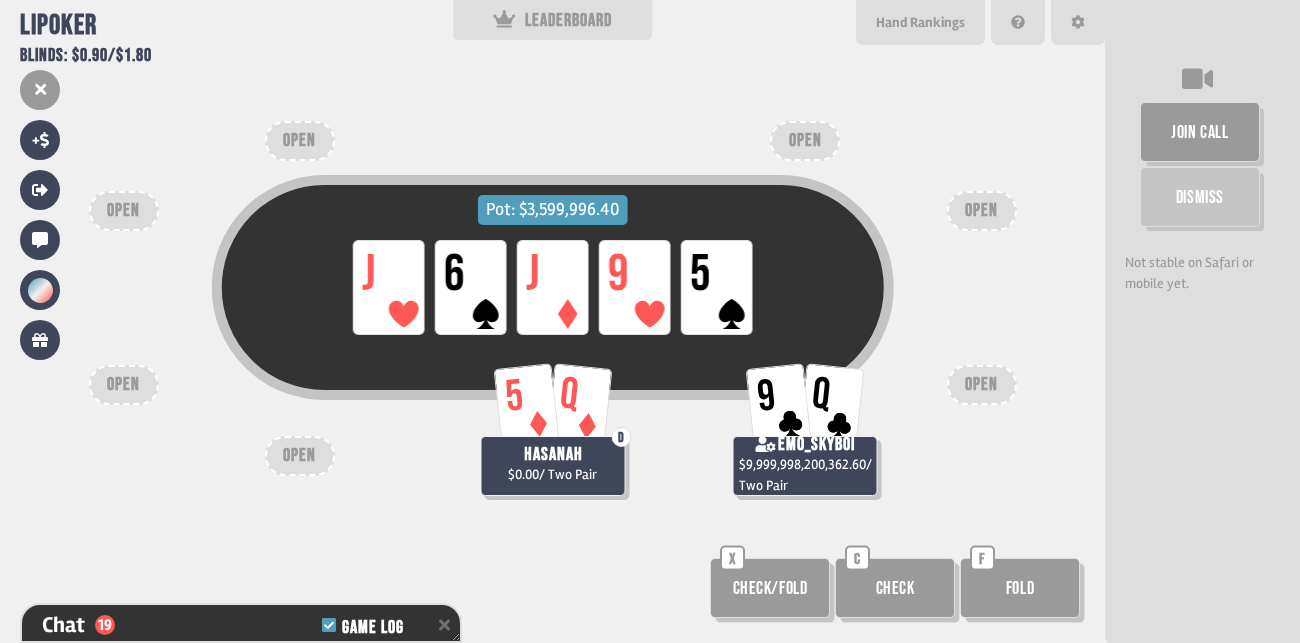 click on "5" at bounding box center [526, 404] 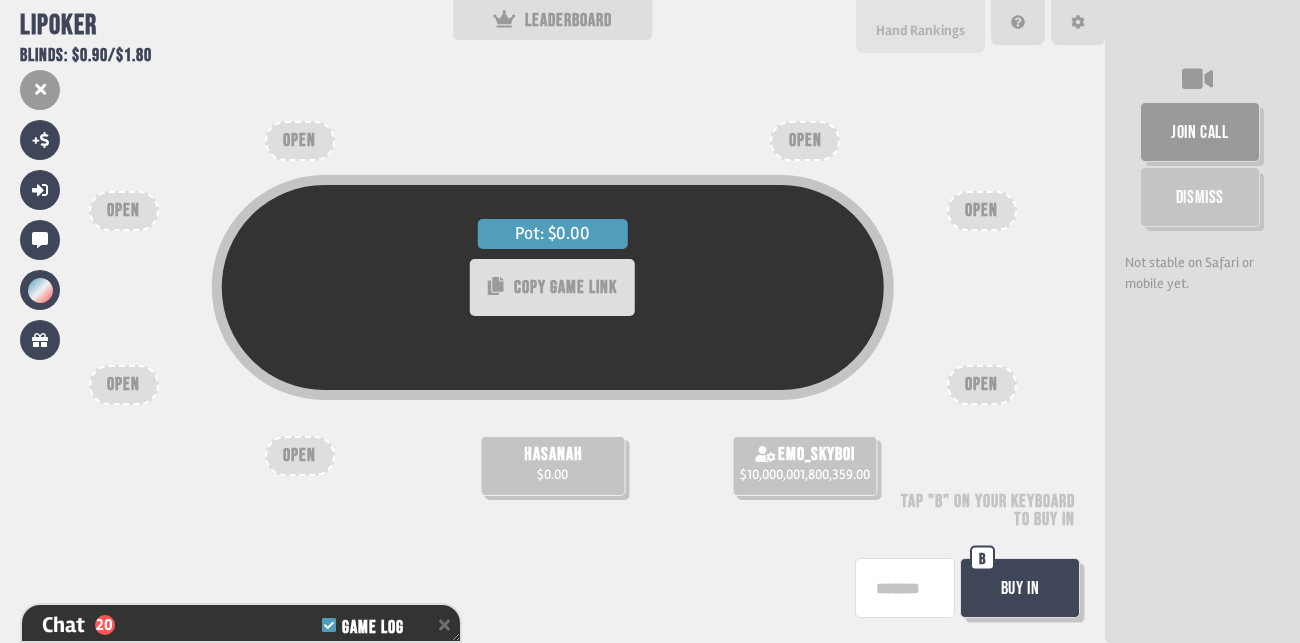 scroll, scrollTop: 99, scrollLeft: 0, axis: vertical 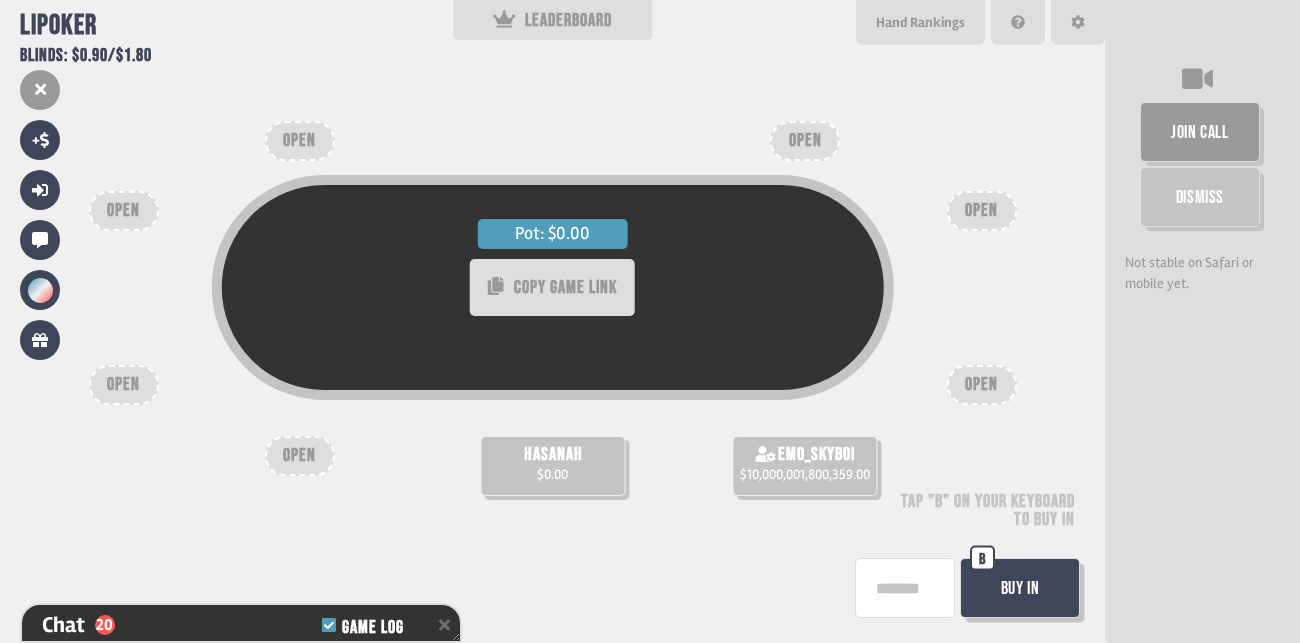 click at bounding box center [905, 588] 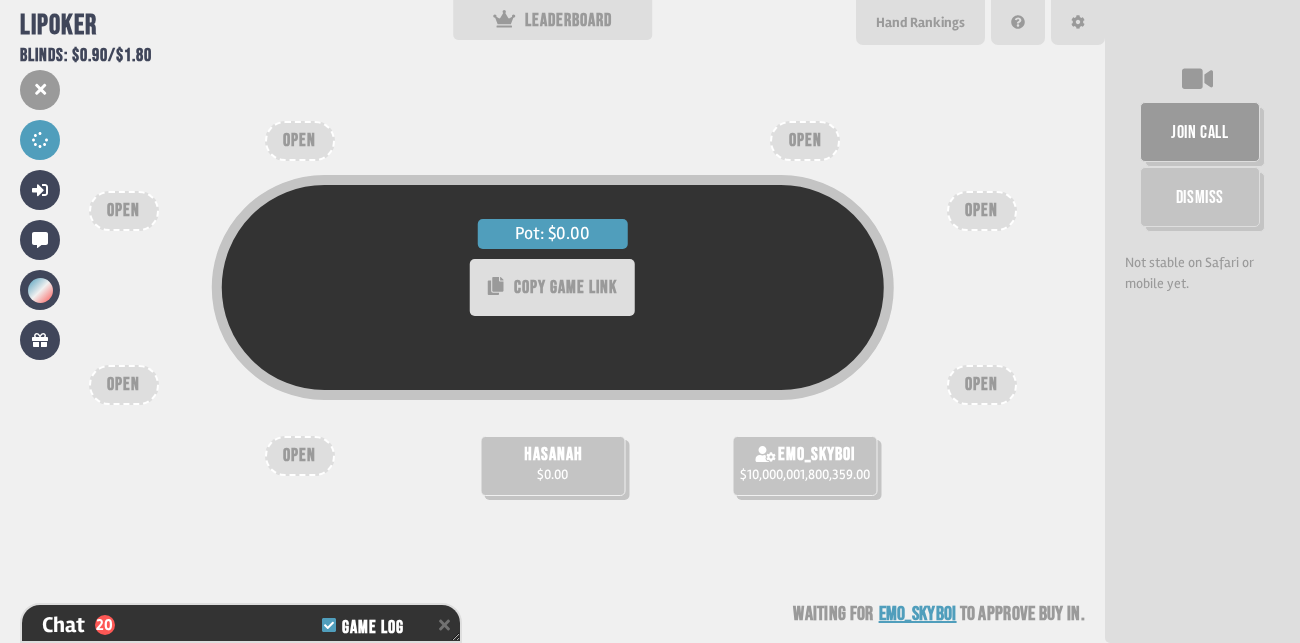 click at bounding box center (552, 393) 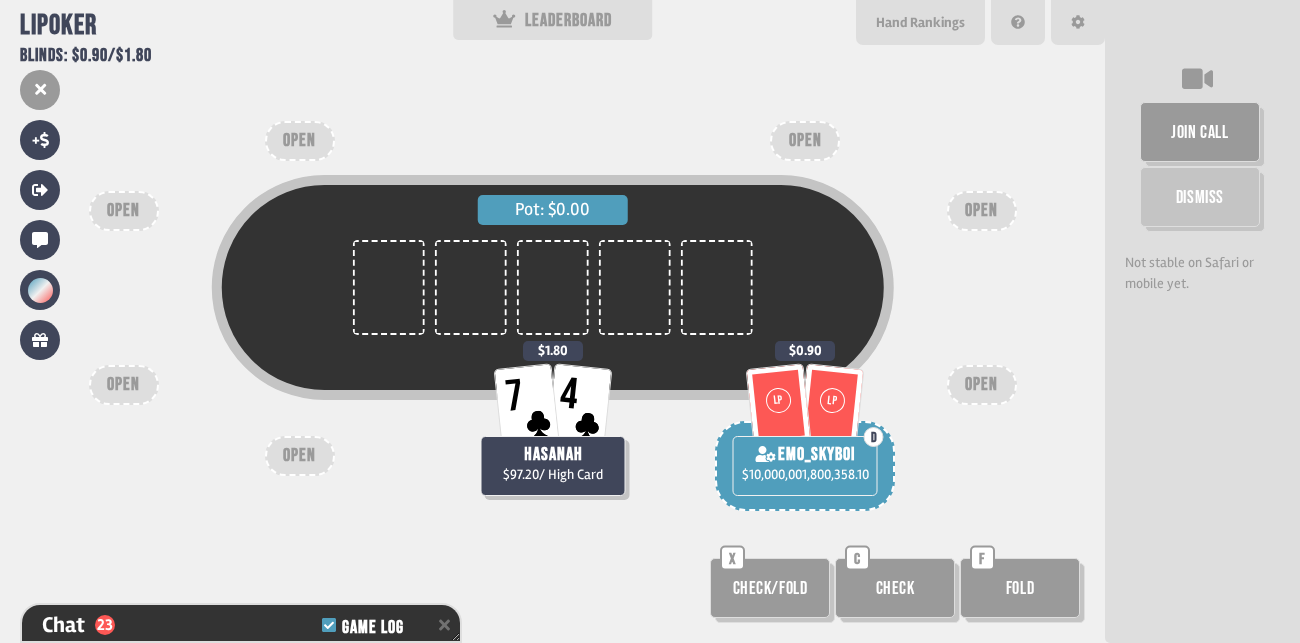 scroll, scrollTop: 98, scrollLeft: 0, axis: vertical 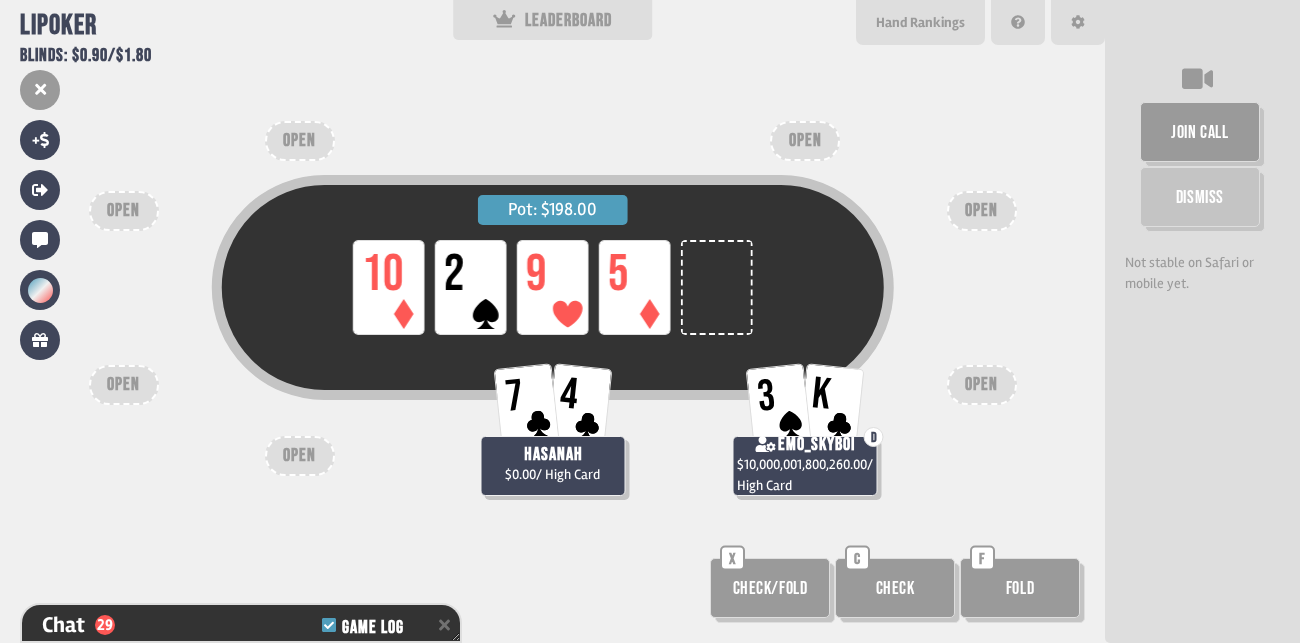 click on "Check" at bounding box center (895, 588) 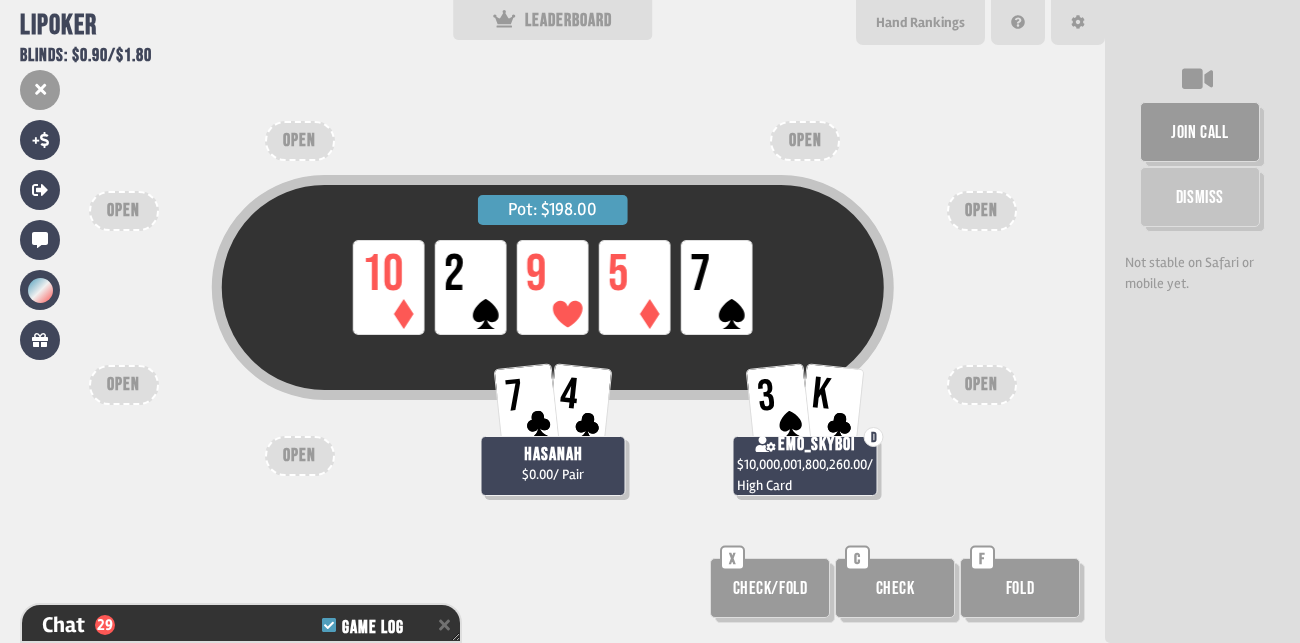 click on "7" at bounding box center [717, 287] 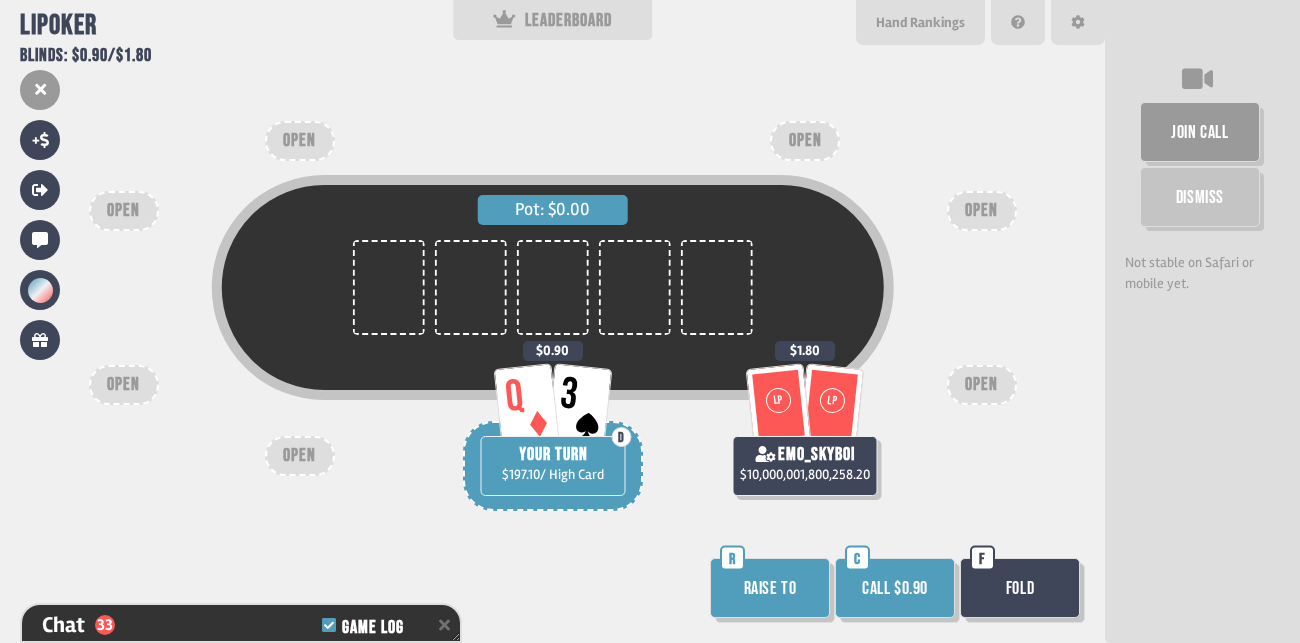 click on "Call $0.90" at bounding box center (895, 588) 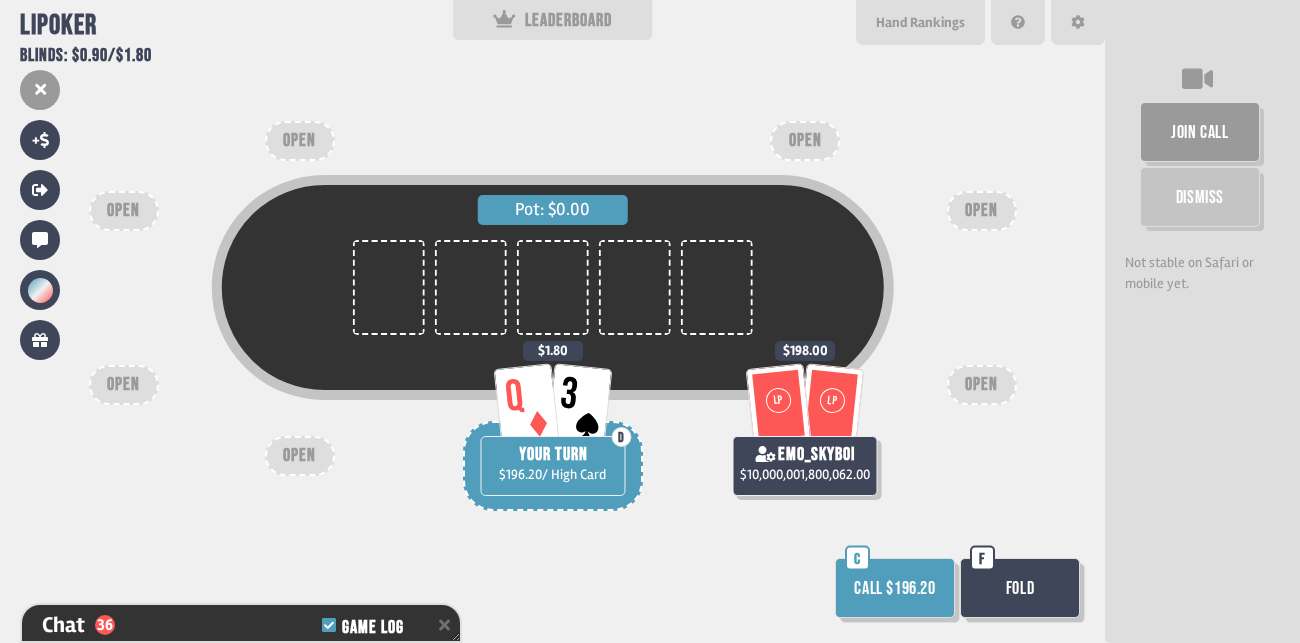 click at bounding box center [635, 287] 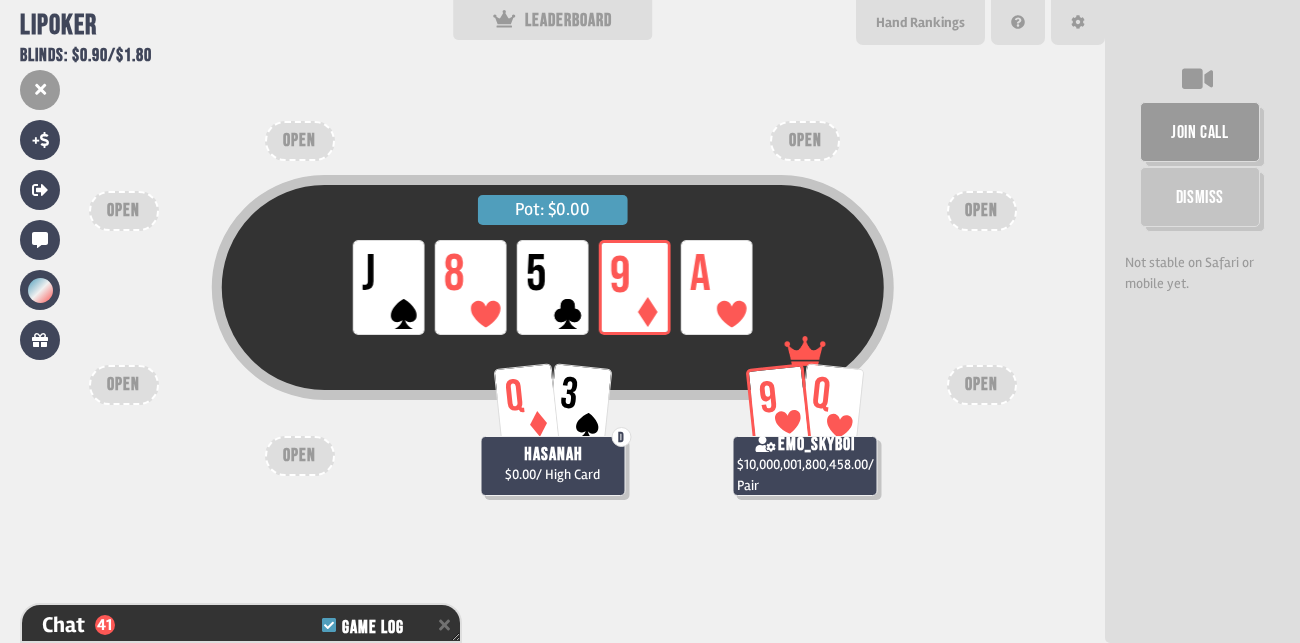 click 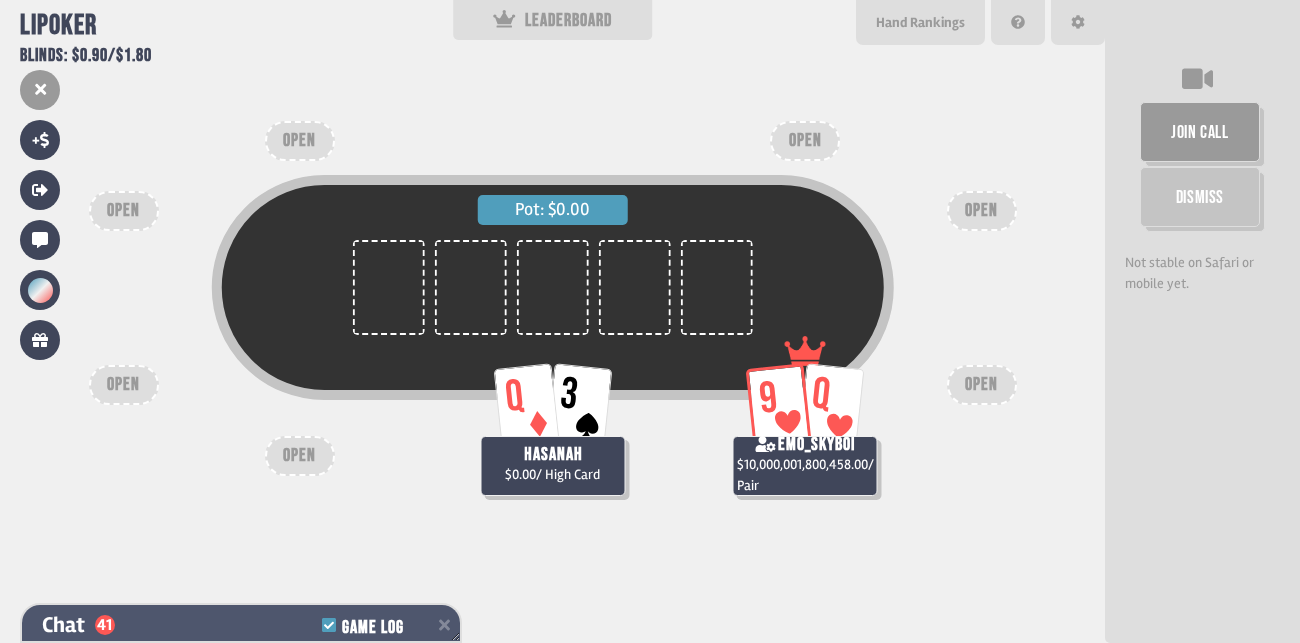 click on "Chat   41 Game Log" at bounding box center [241, 625] 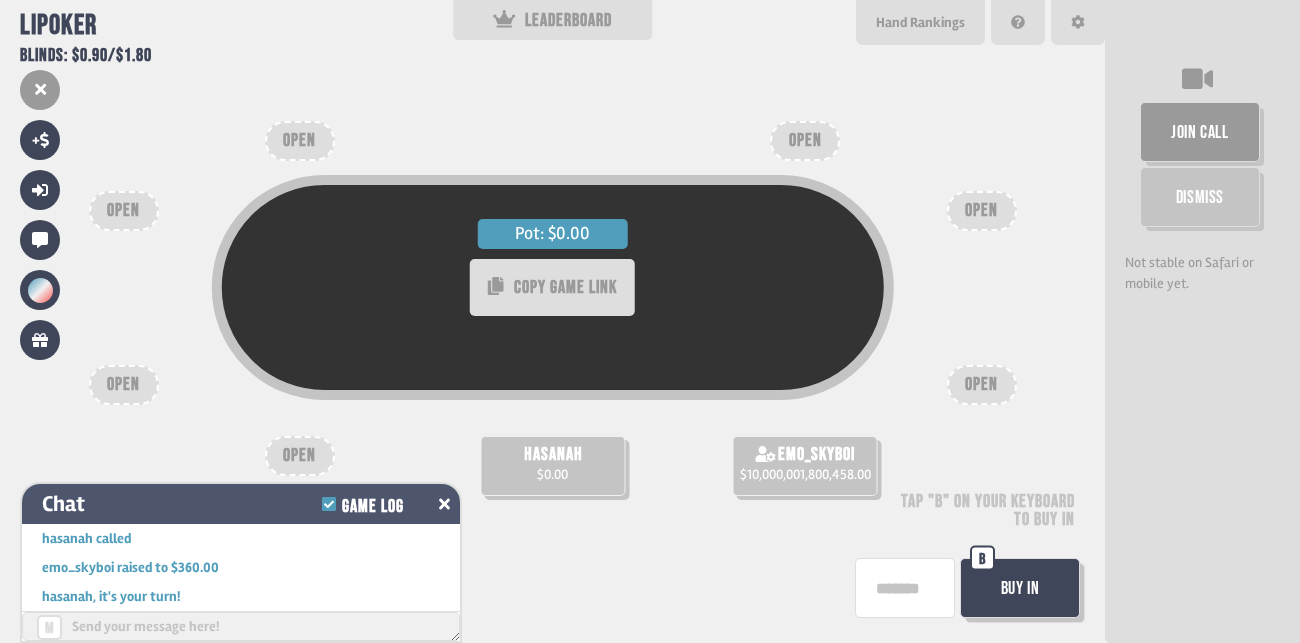 scroll, scrollTop: 99, scrollLeft: 0, axis: vertical 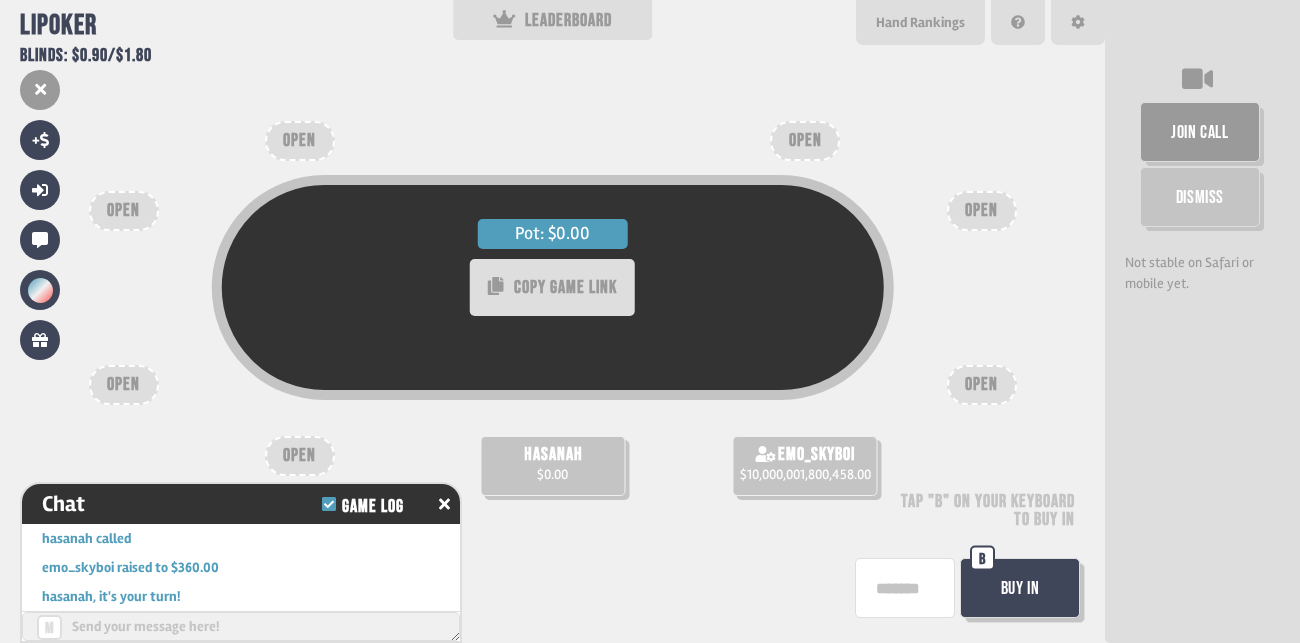 click on "Pot: $0.00   COPY GAME LINK emo_skyboi $10,000,001,800,458.00  hasanah $0.00  OPEN OPEN OPEN OPEN OPEN OPEN OPEN Tap "B" on your keyboard to buy in Buy In B" at bounding box center [552, 321] 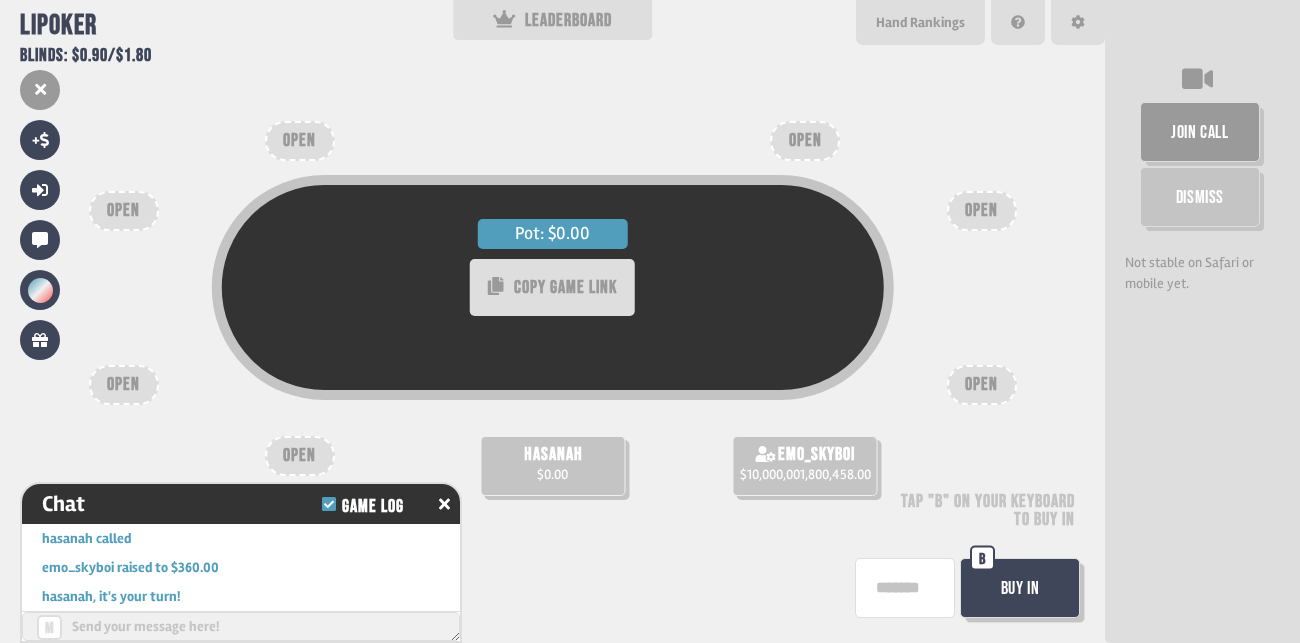 scroll, scrollTop: 0, scrollLeft: 30, axis: horizontal 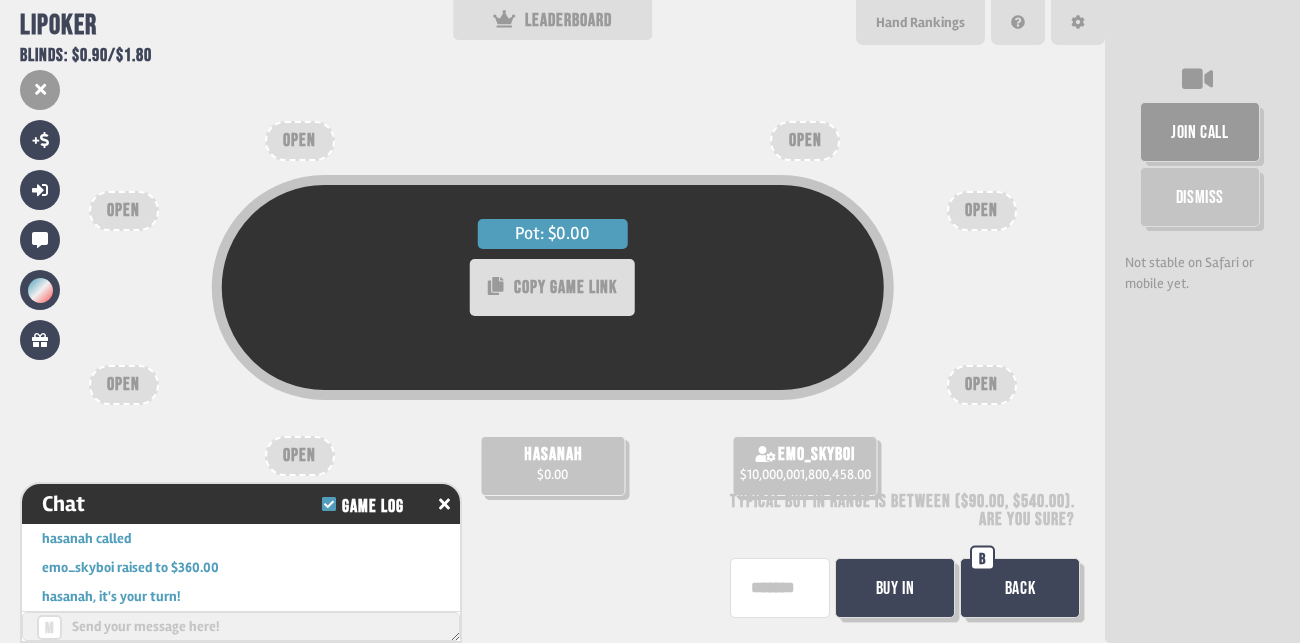 click on "Buy In" at bounding box center (895, 588) 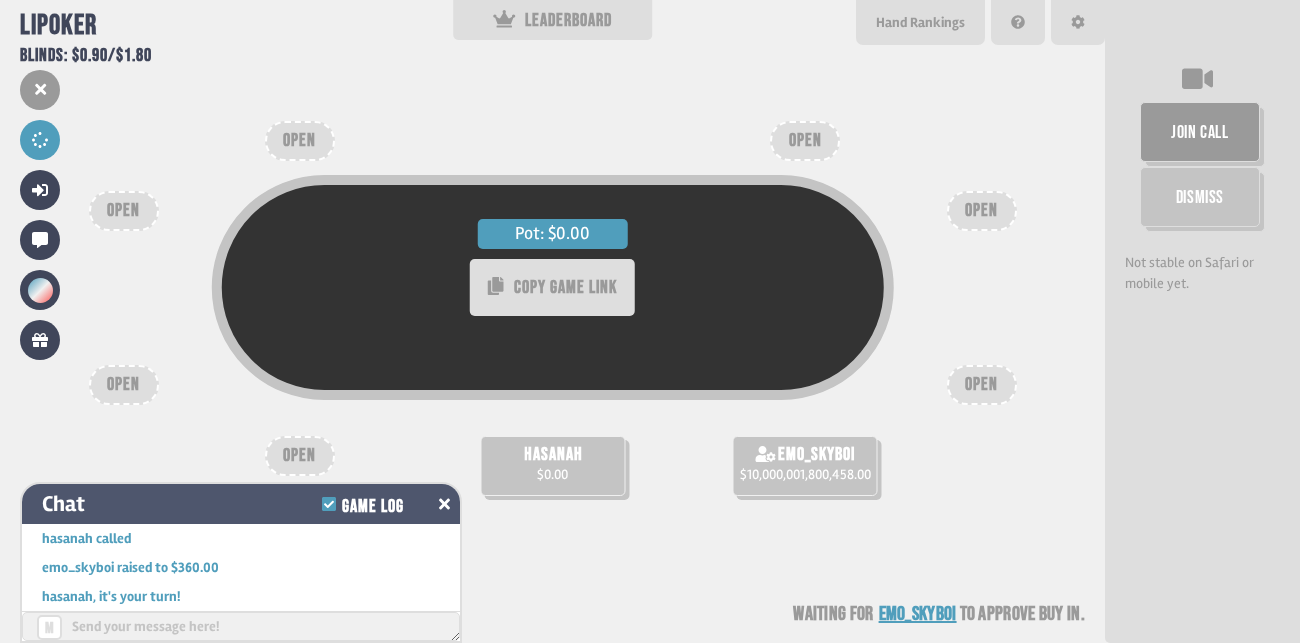 click at bounding box center (444, 504) 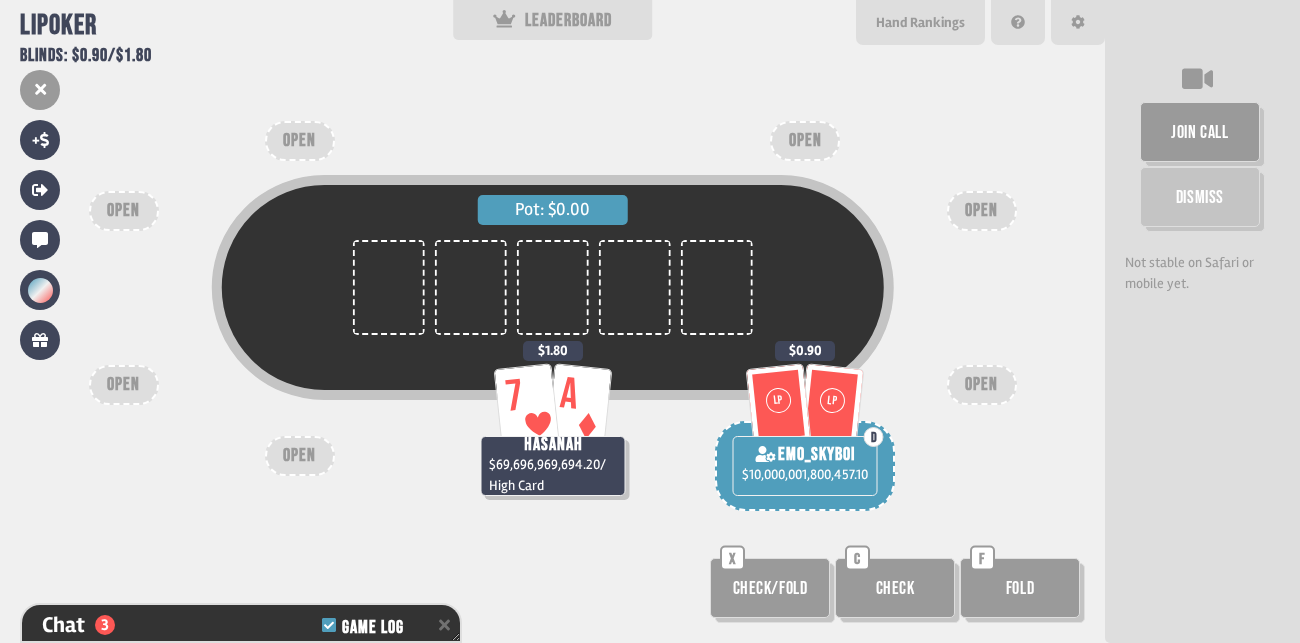 scroll, scrollTop: 98, scrollLeft: 0, axis: vertical 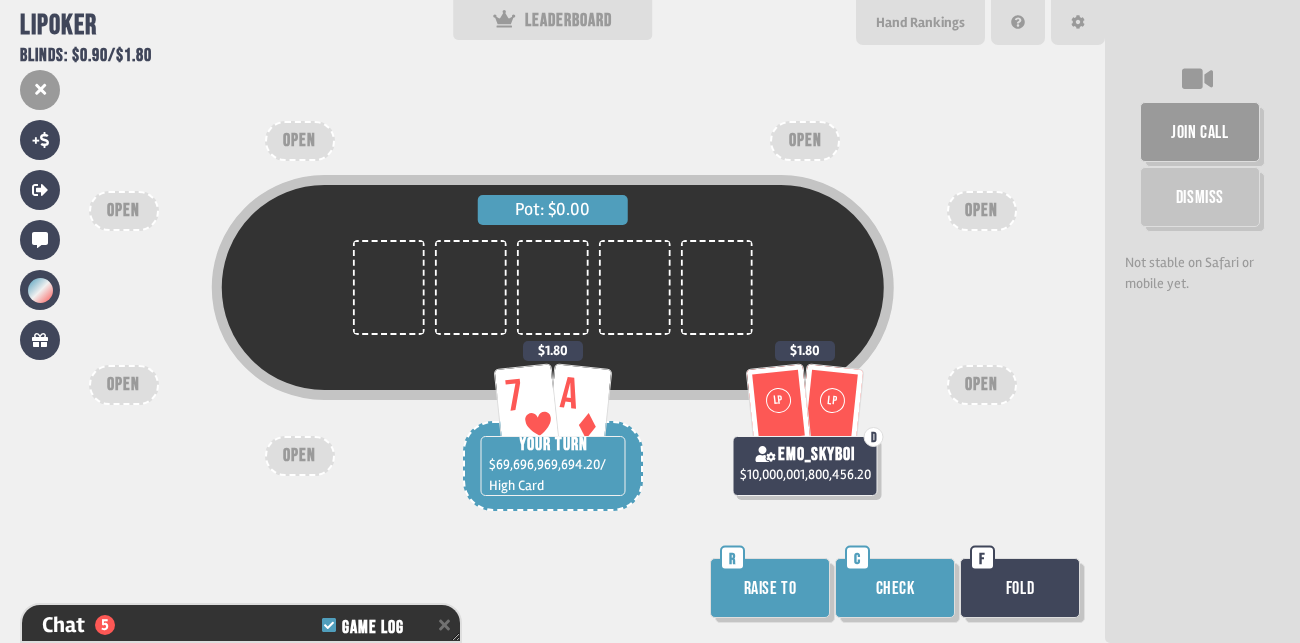 click on "Check" at bounding box center [895, 588] 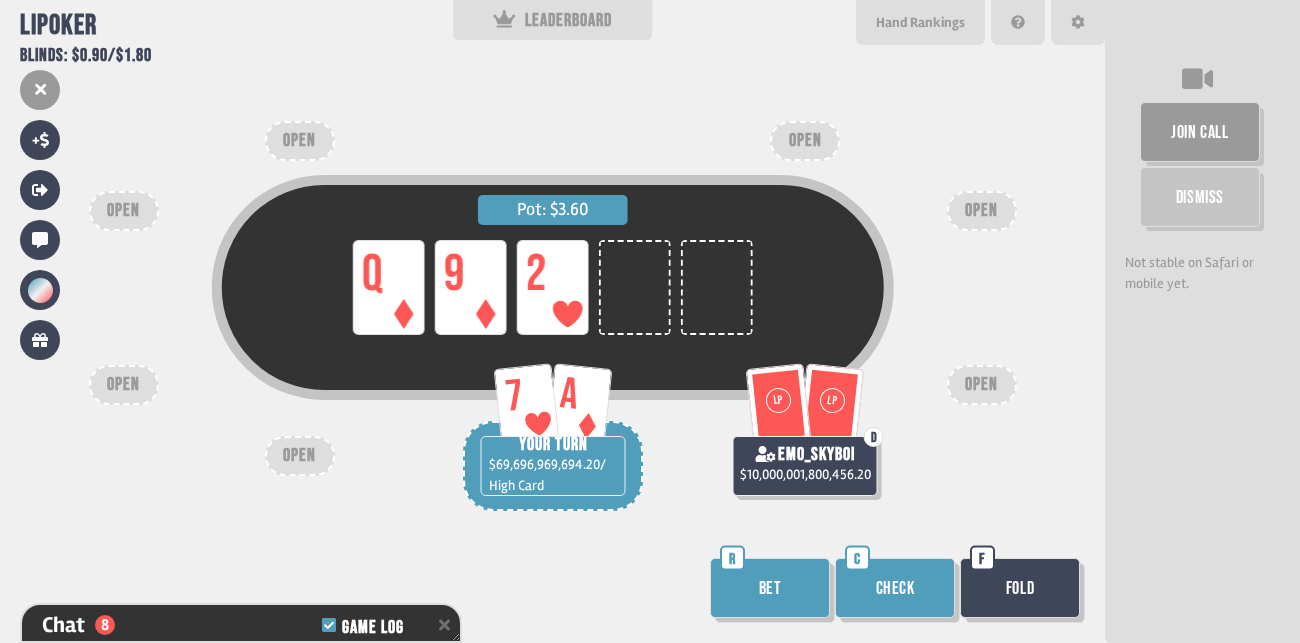 click on "Check" at bounding box center [895, 588] 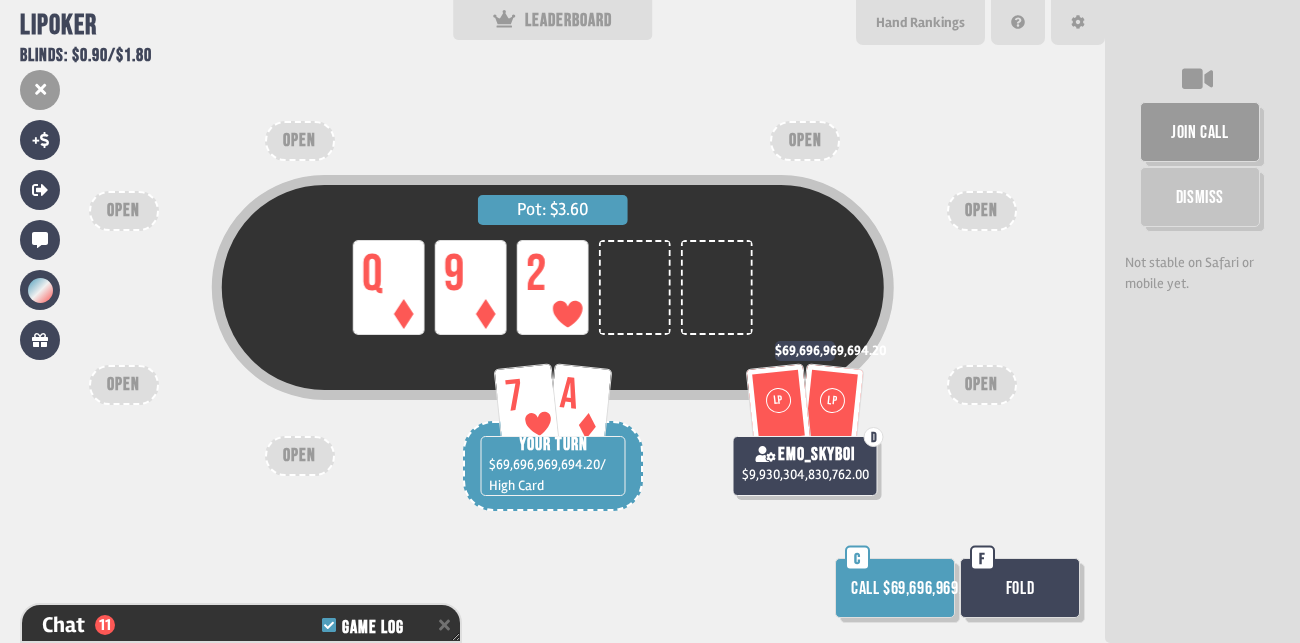 click on "Fold" at bounding box center [1020, 588] 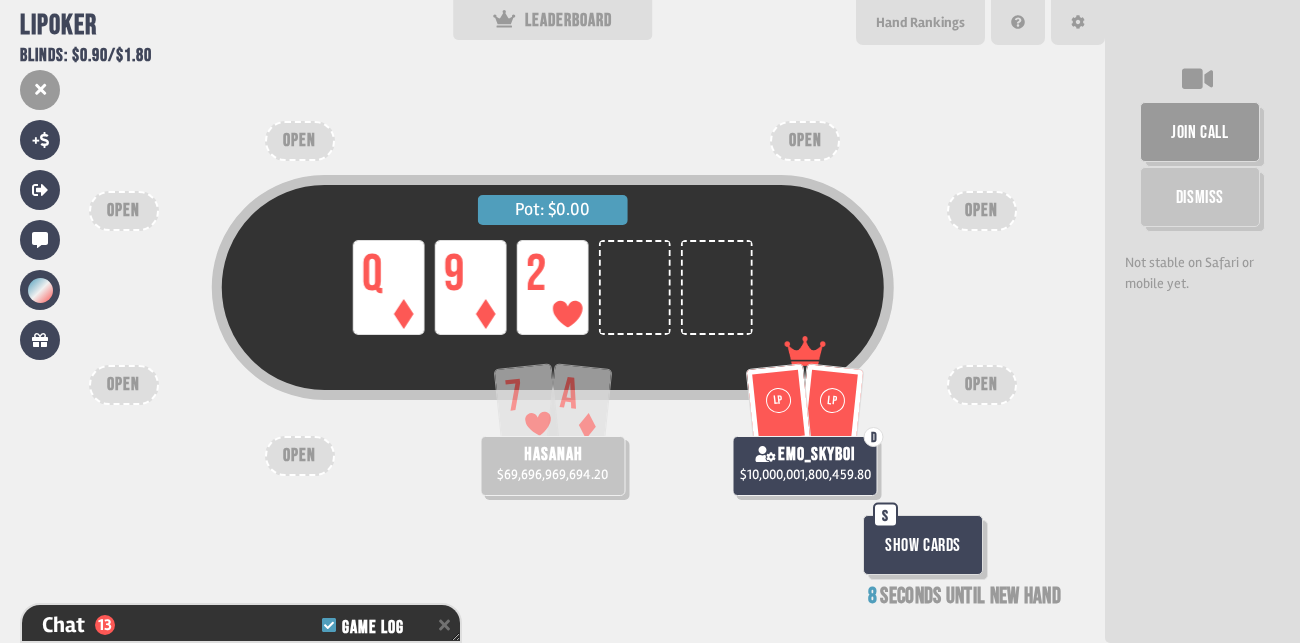 scroll, scrollTop: 99, scrollLeft: 0, axis: vertical 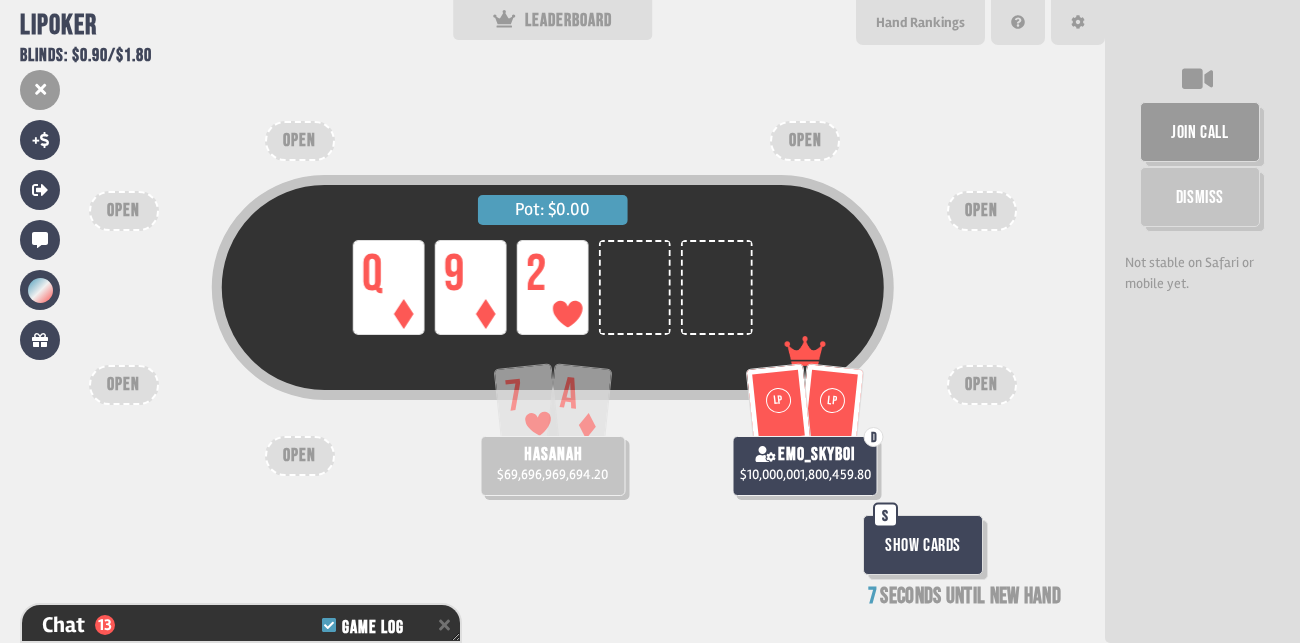 click on "Show Cards" at bounding box center (923, 545) 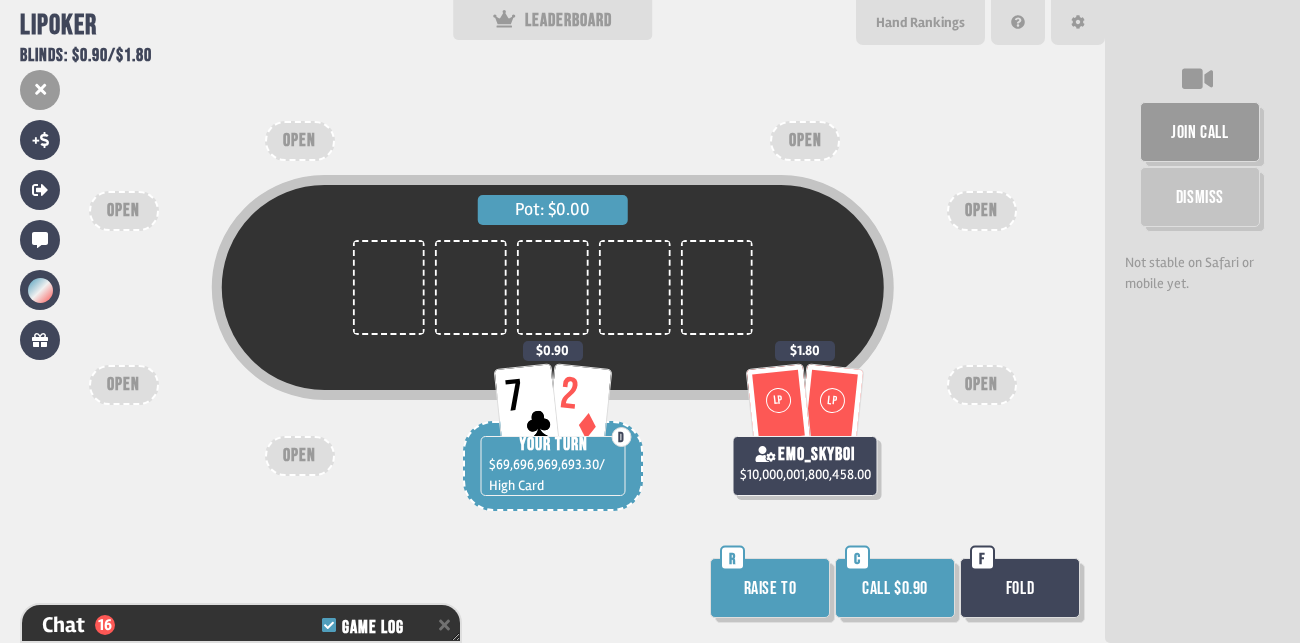 scroll, scrollTop: 98, scrollLeft: 0, axis: vertical 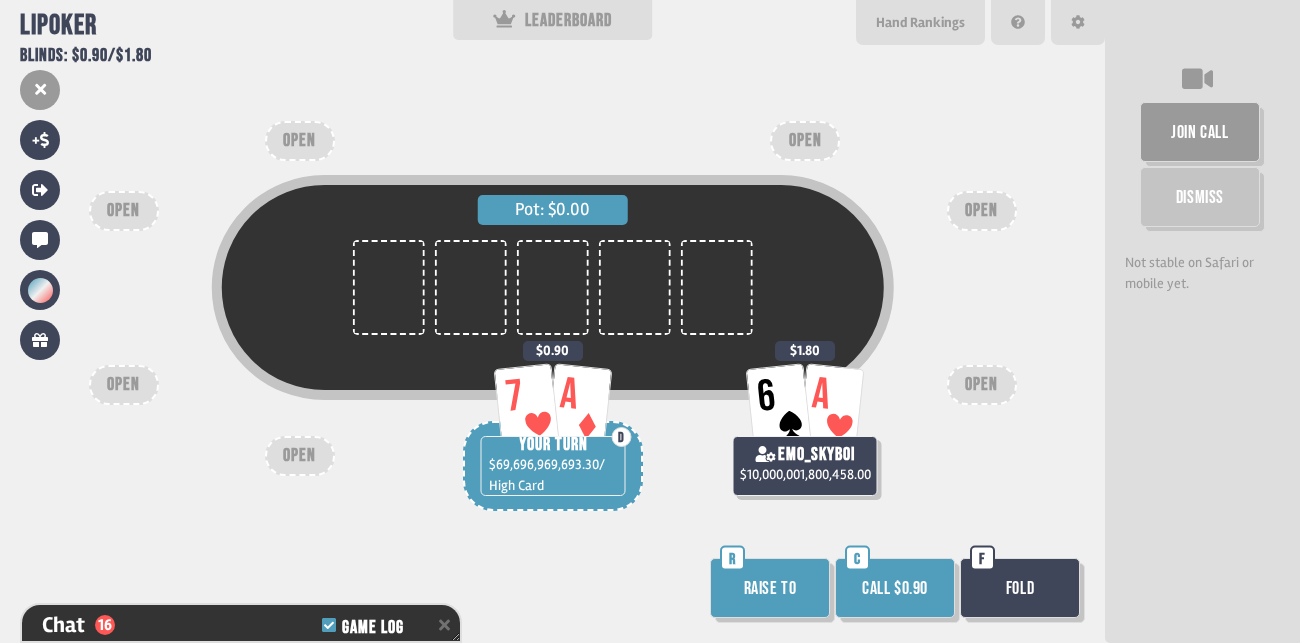 click on "Call $0.90" at bounding box center [895, 588] 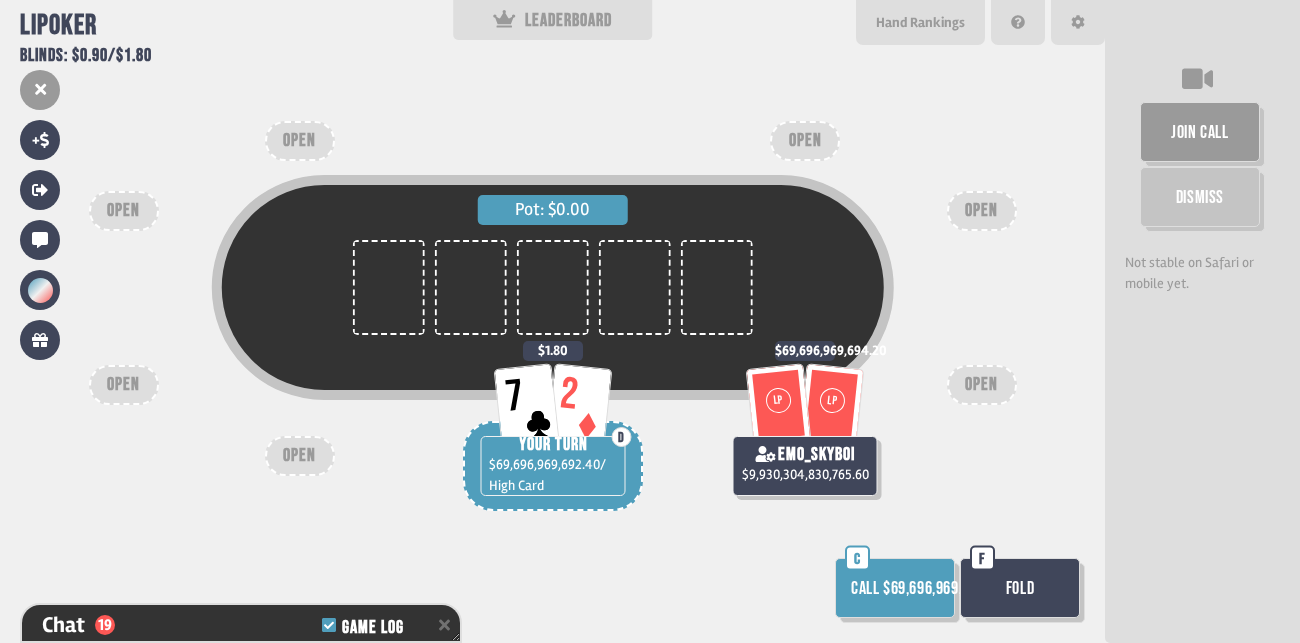 click on "C" at bounding box center (857, 558) 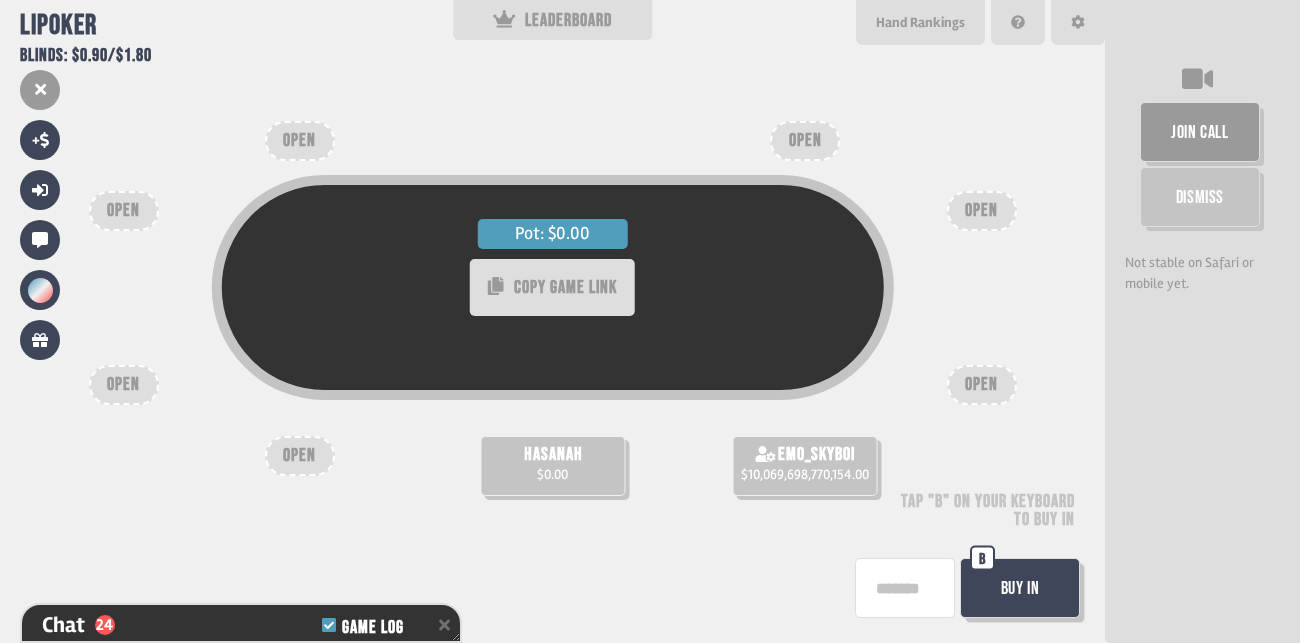 scroll, scrollTop: 99, scrollLeft: 0, axis: vertical 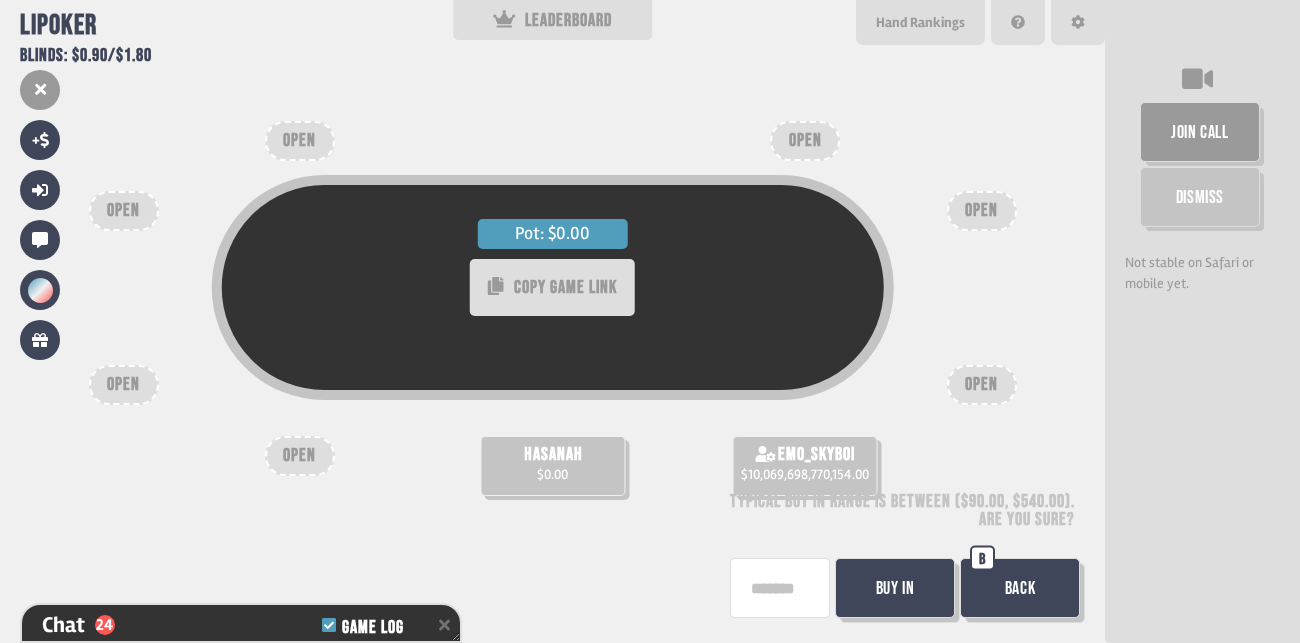 click on "Buy In" at bounding box center [895, 588] 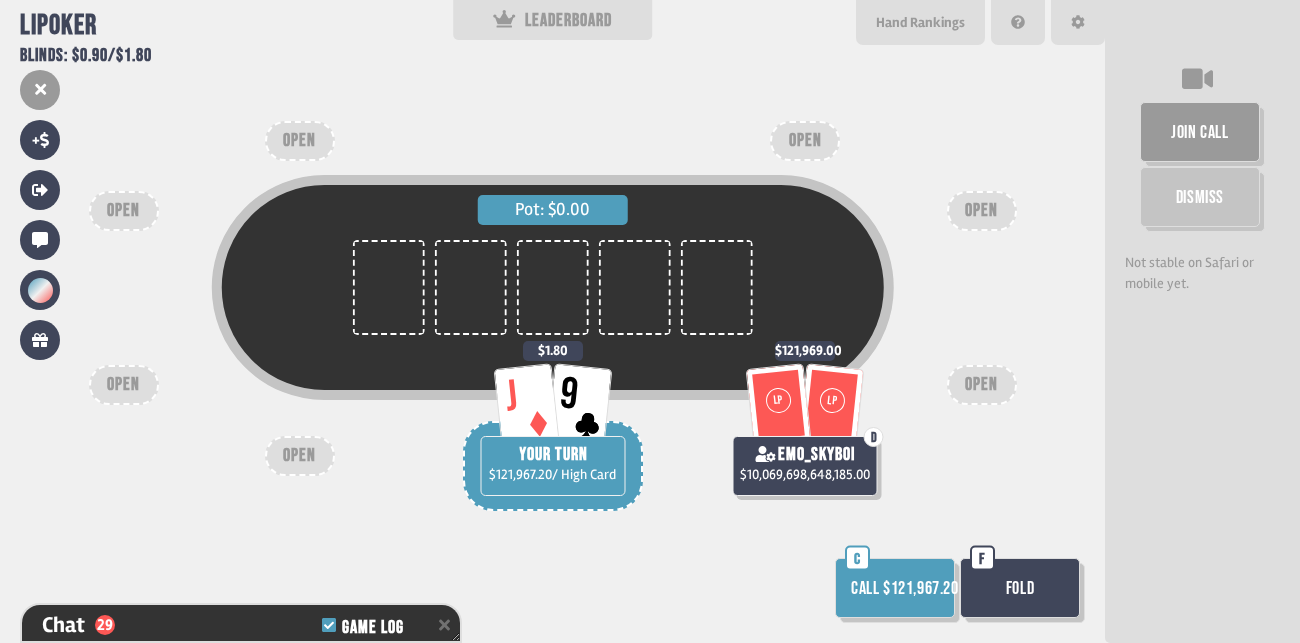 scroll, scrollTop: 98, scrollLeft: 0, axis: vertical 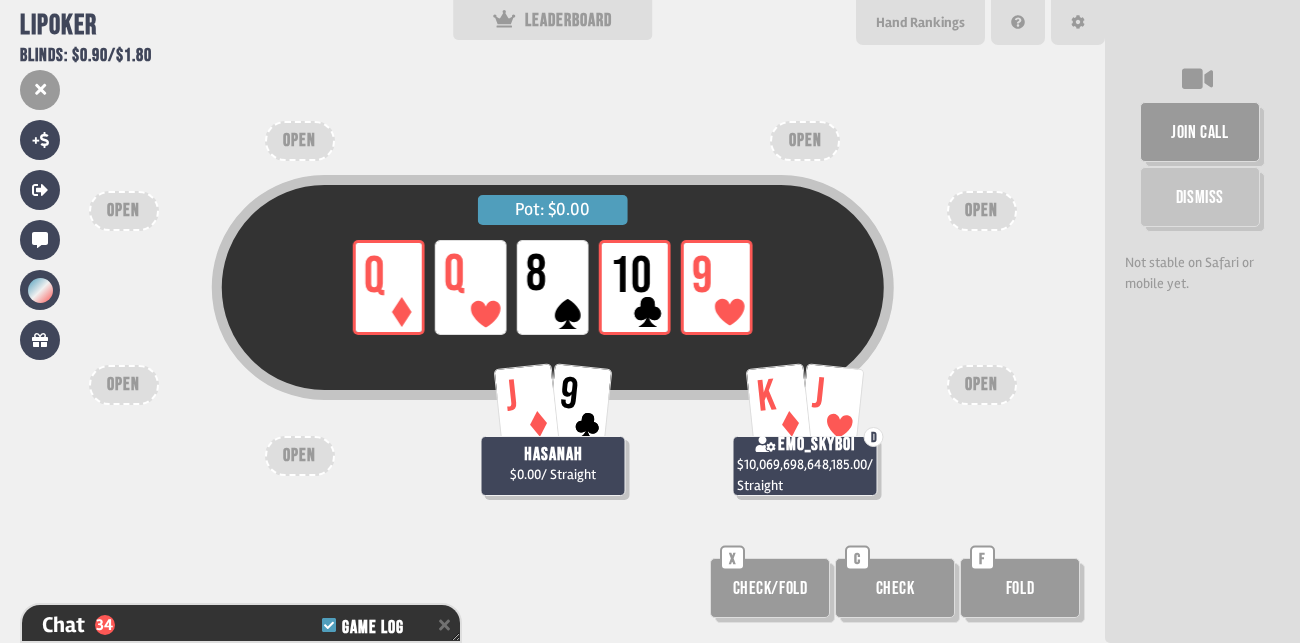 click on "Check" at bounding box center [895, 588] 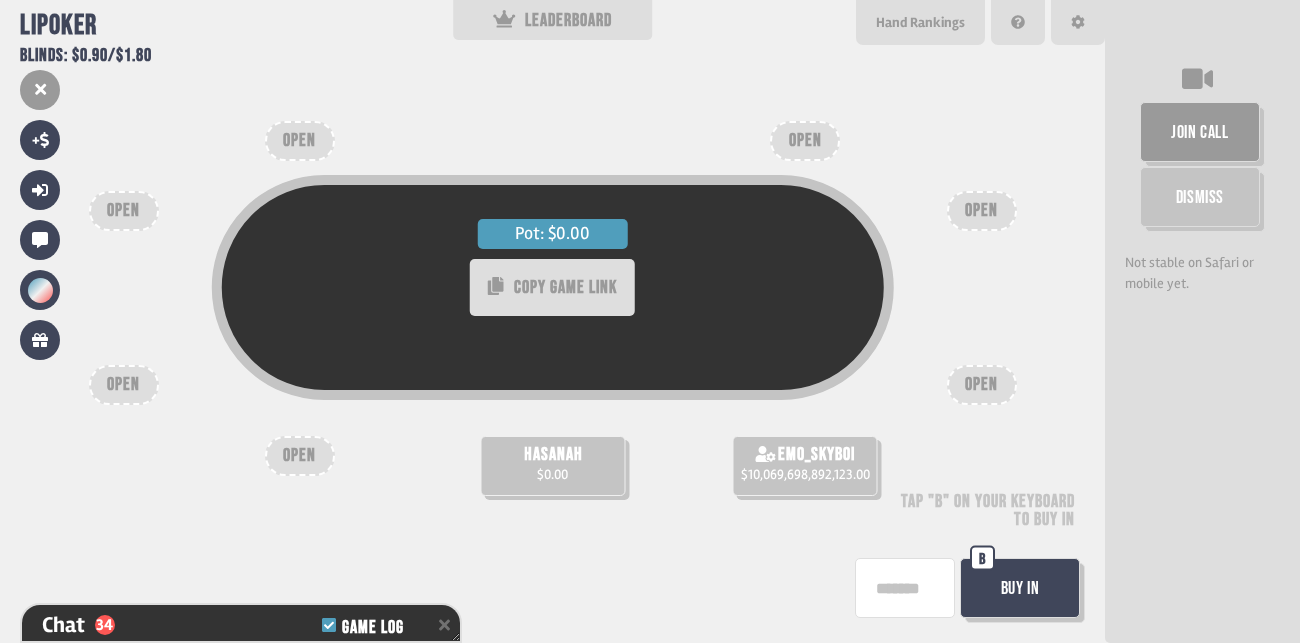 scroll, scrollTop: 99, scrollLeft: 0, axis: vertical 